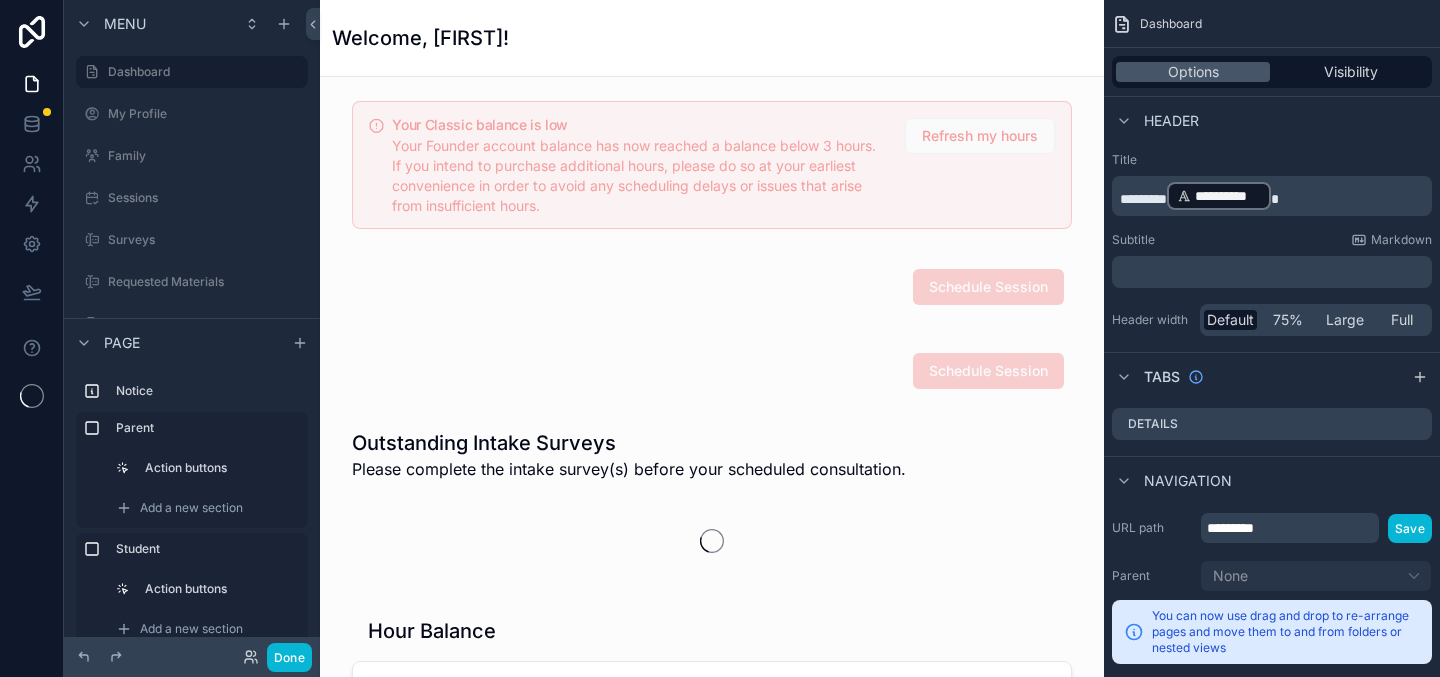 scroll, scrollTop: 0, scrollLeft: 0, axis: both 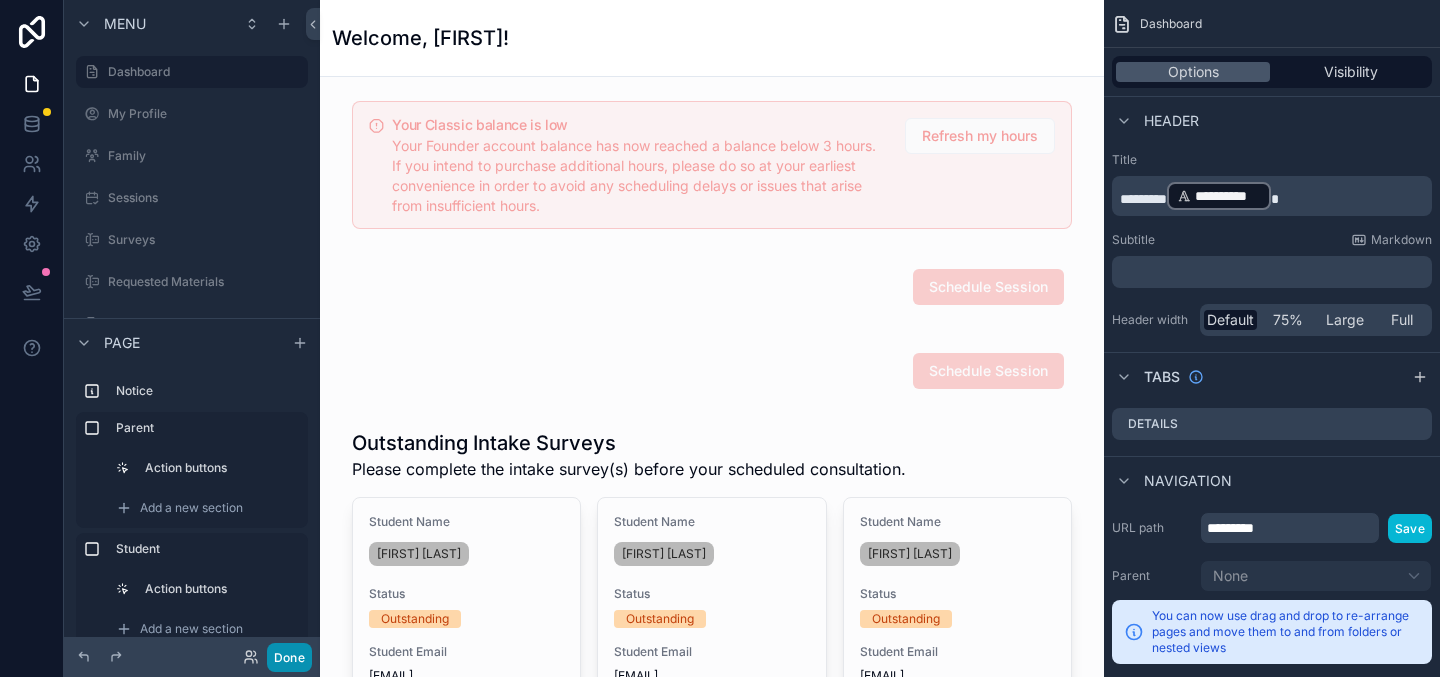 click on "Done" at bounding box center [289, 657] 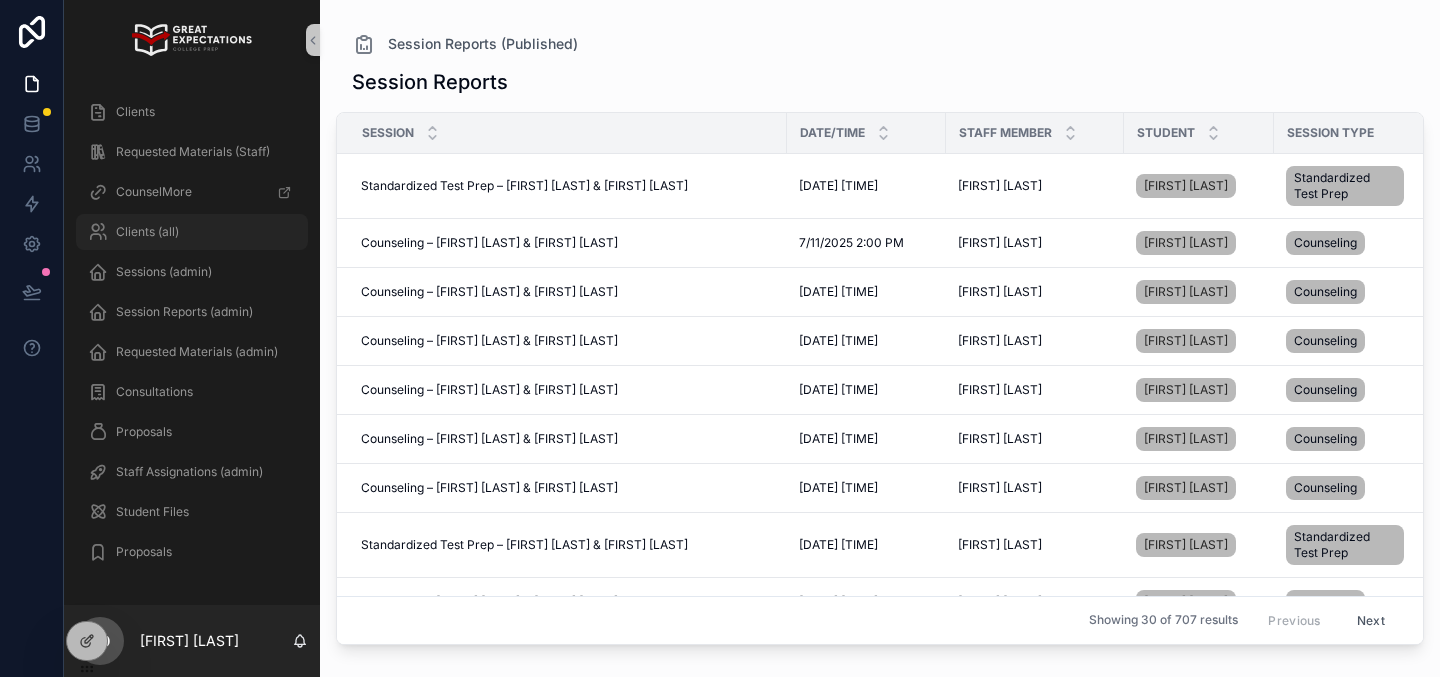 click on "Clients (all)" at bounding box center [192, 232] 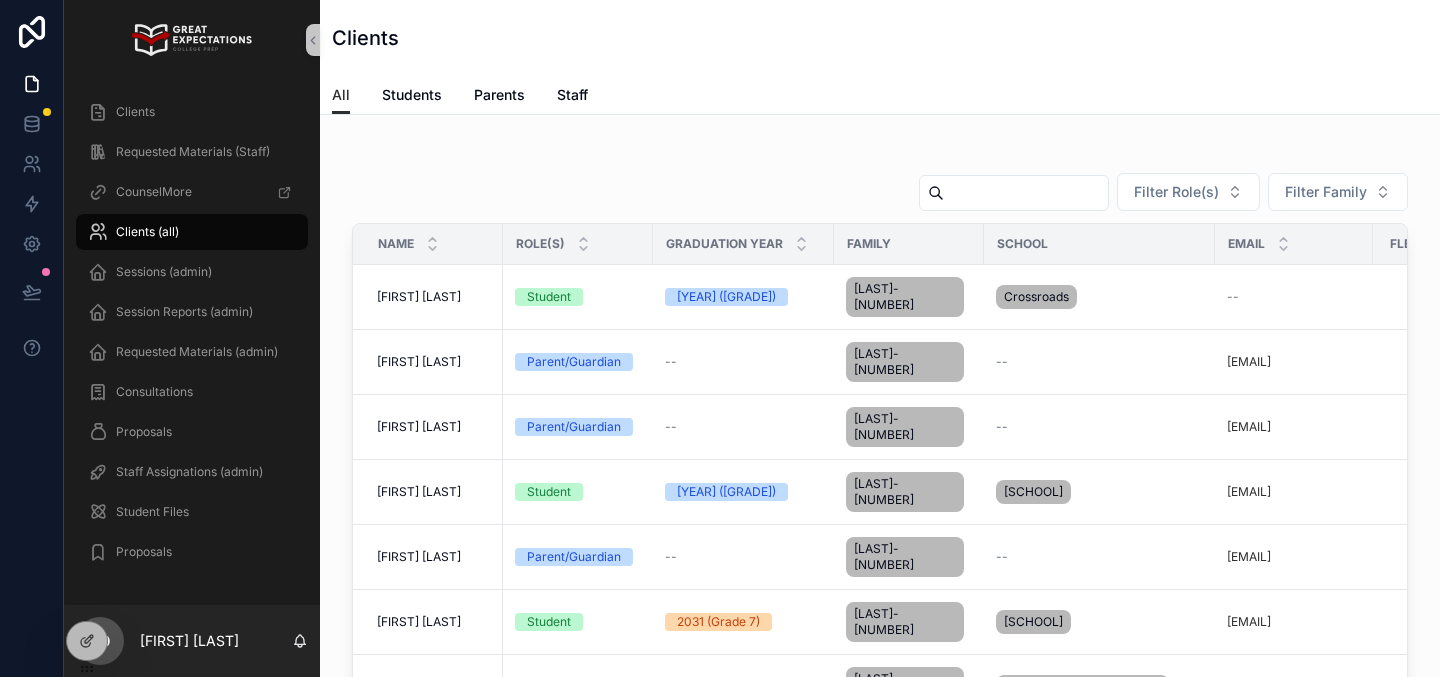 click at bounding box center (1026, 193) 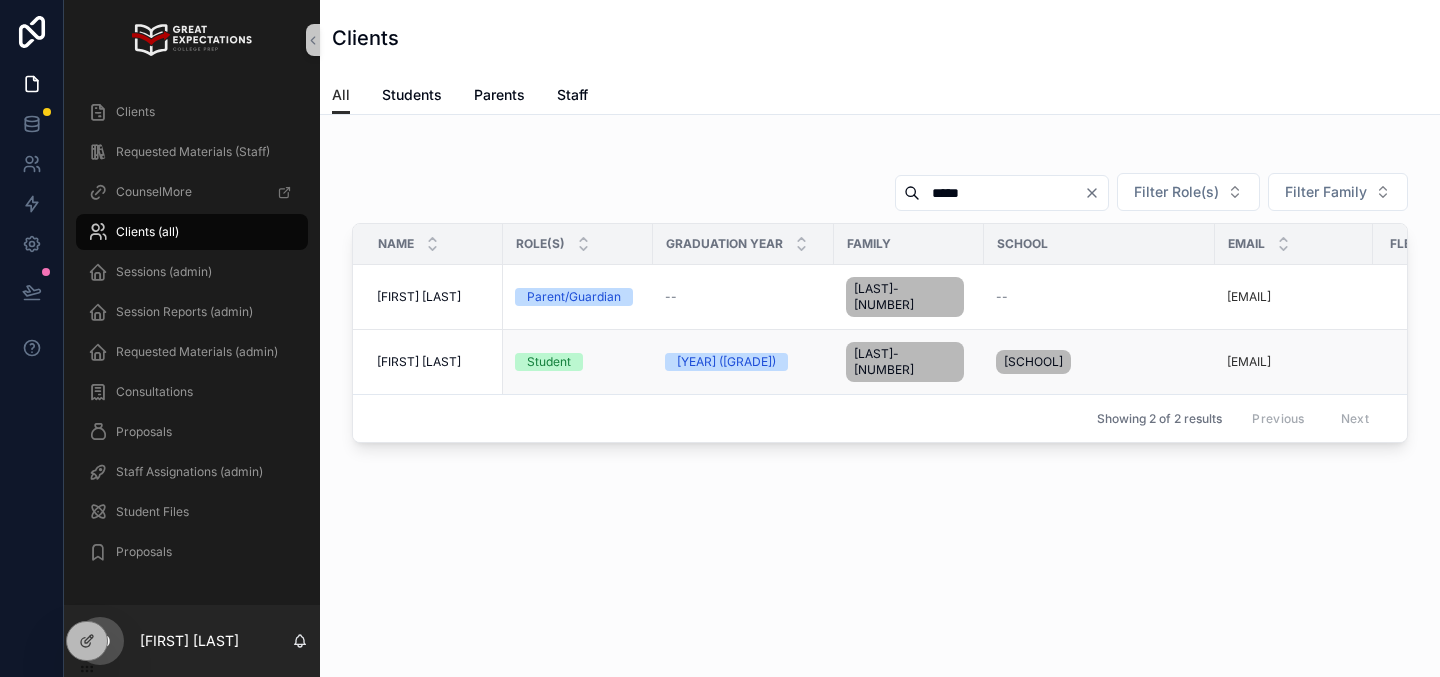 type on "*****" 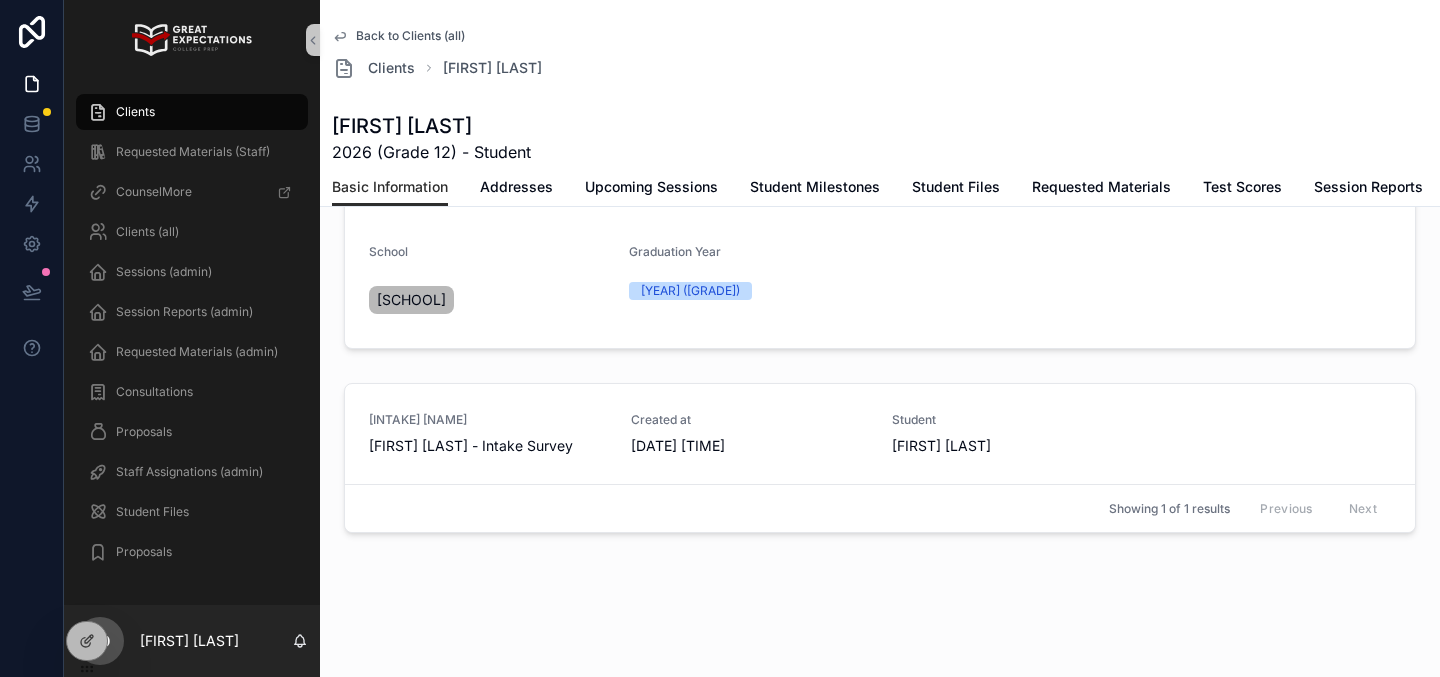 scroll, scrollTop: 0, scrollLeft: 0, axis: both 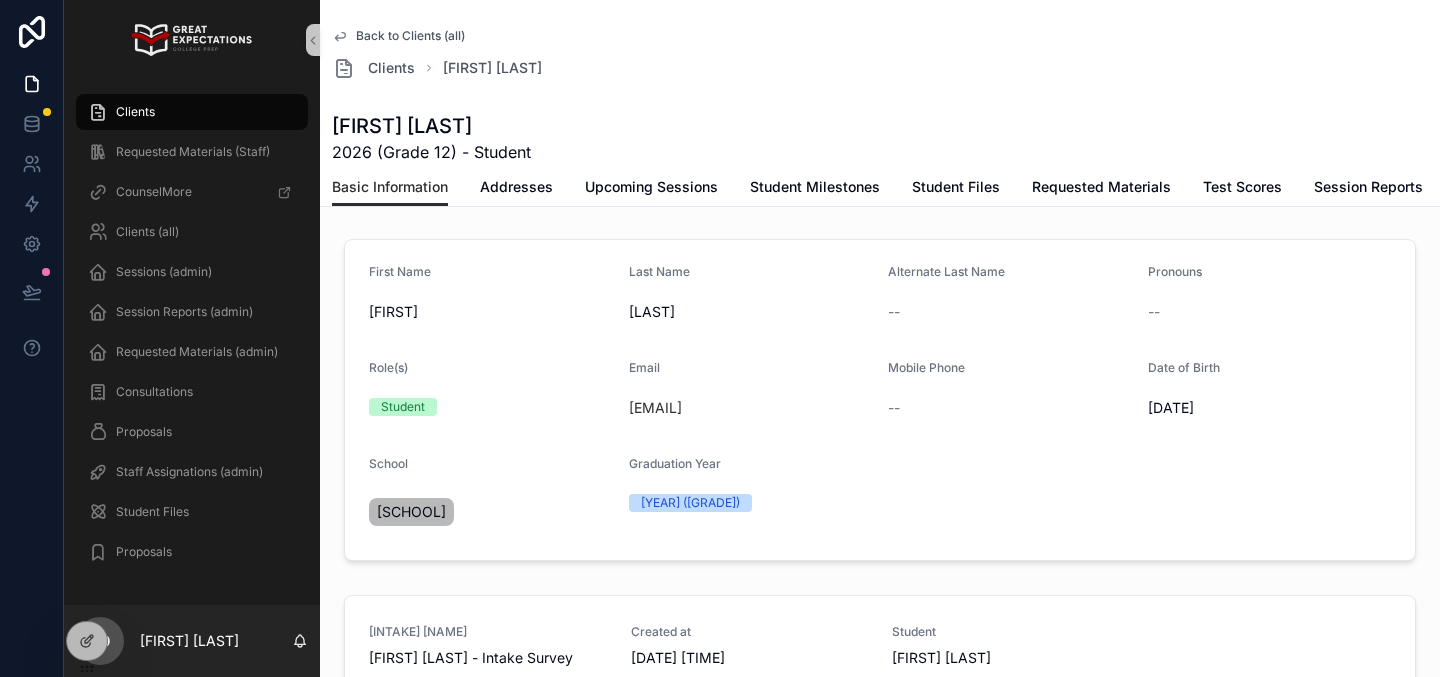click 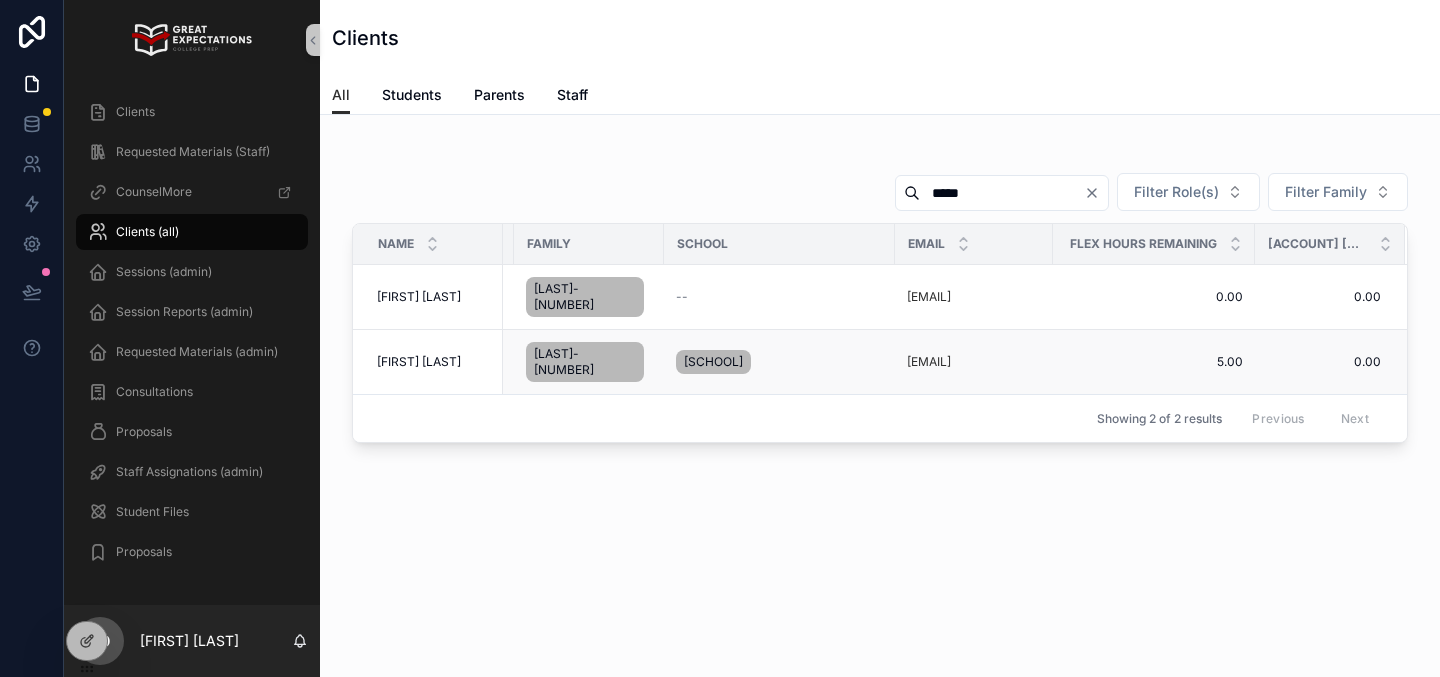 scroll, scrollTop: 0, scrollLeft: 0, axis: both 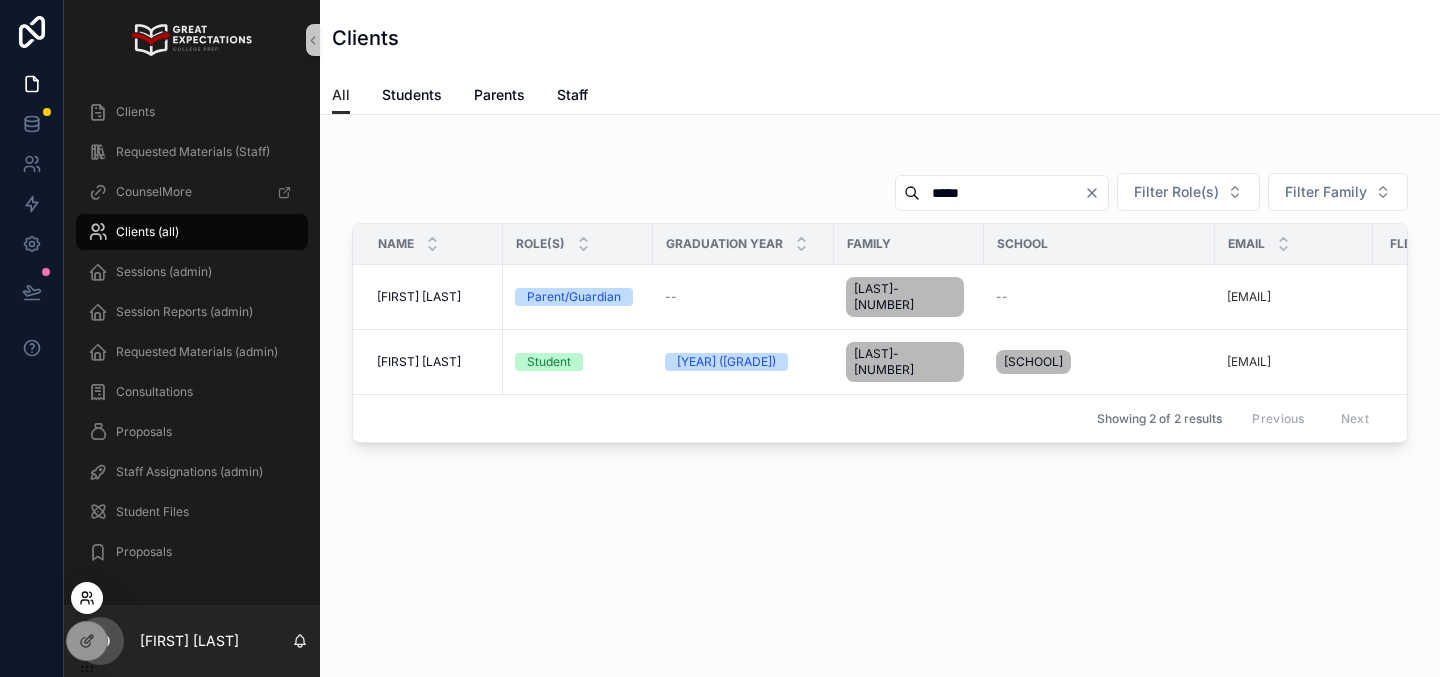click 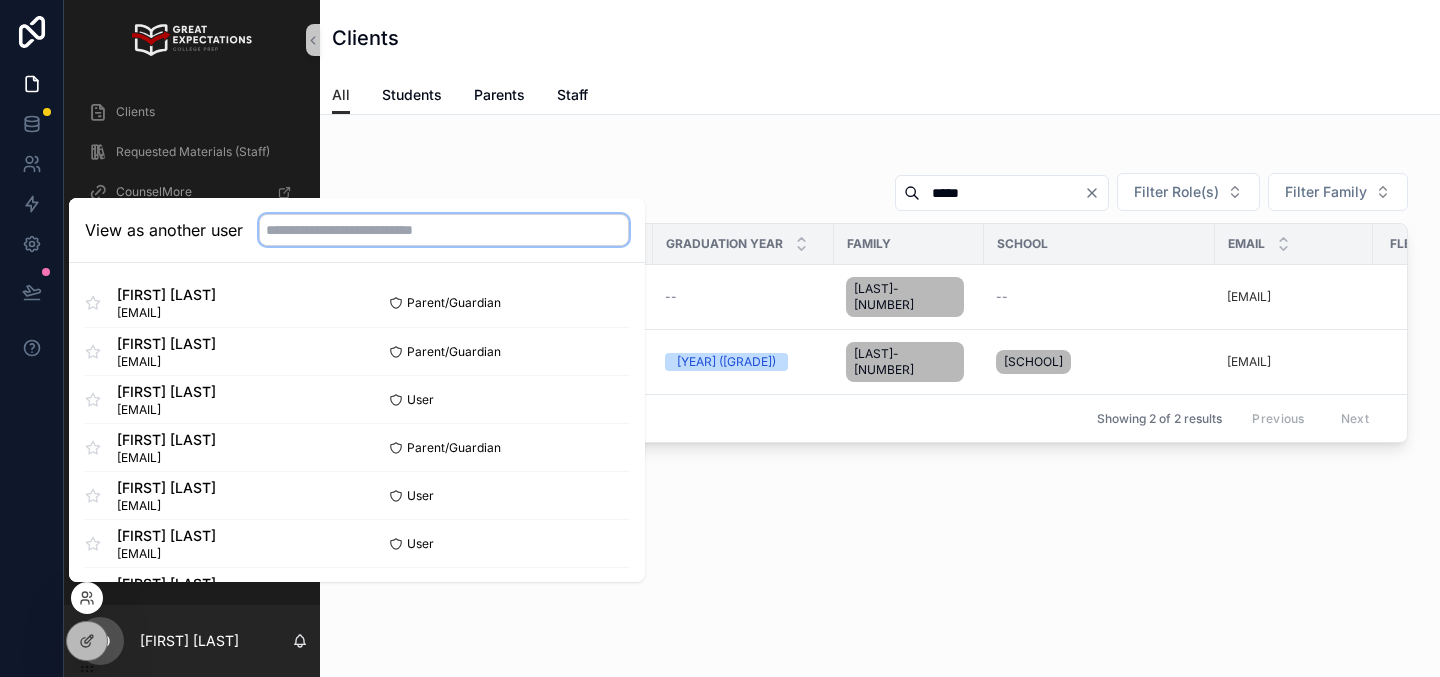 click at bounding box center (444, 230) 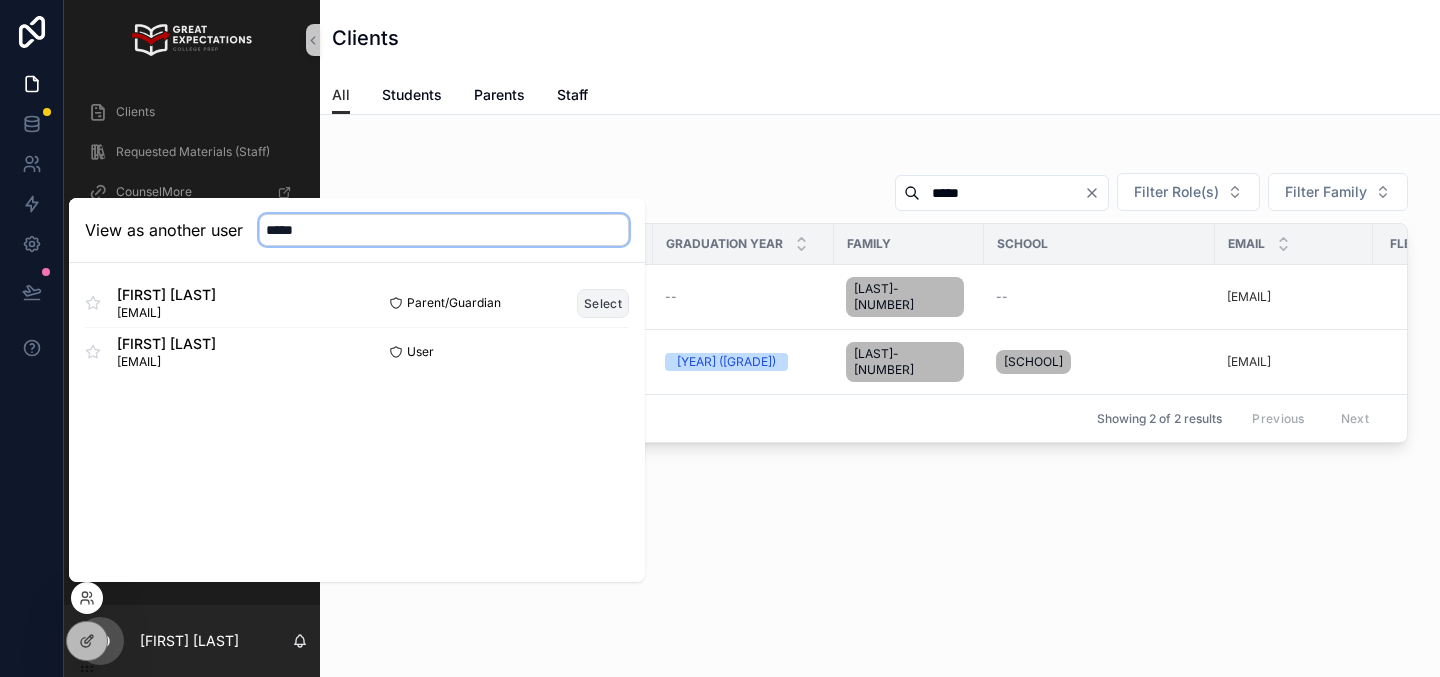 type on "*****" 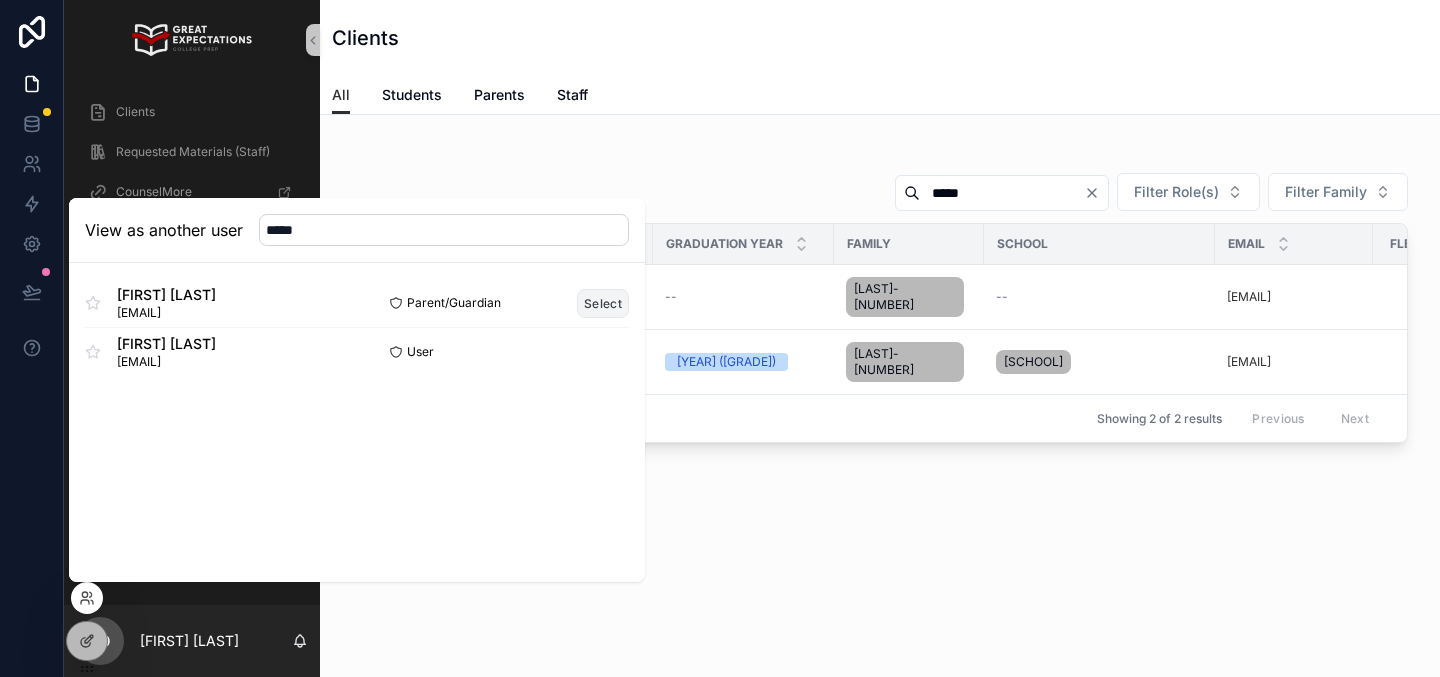 click on "Select" at bounding box center [603, 303] 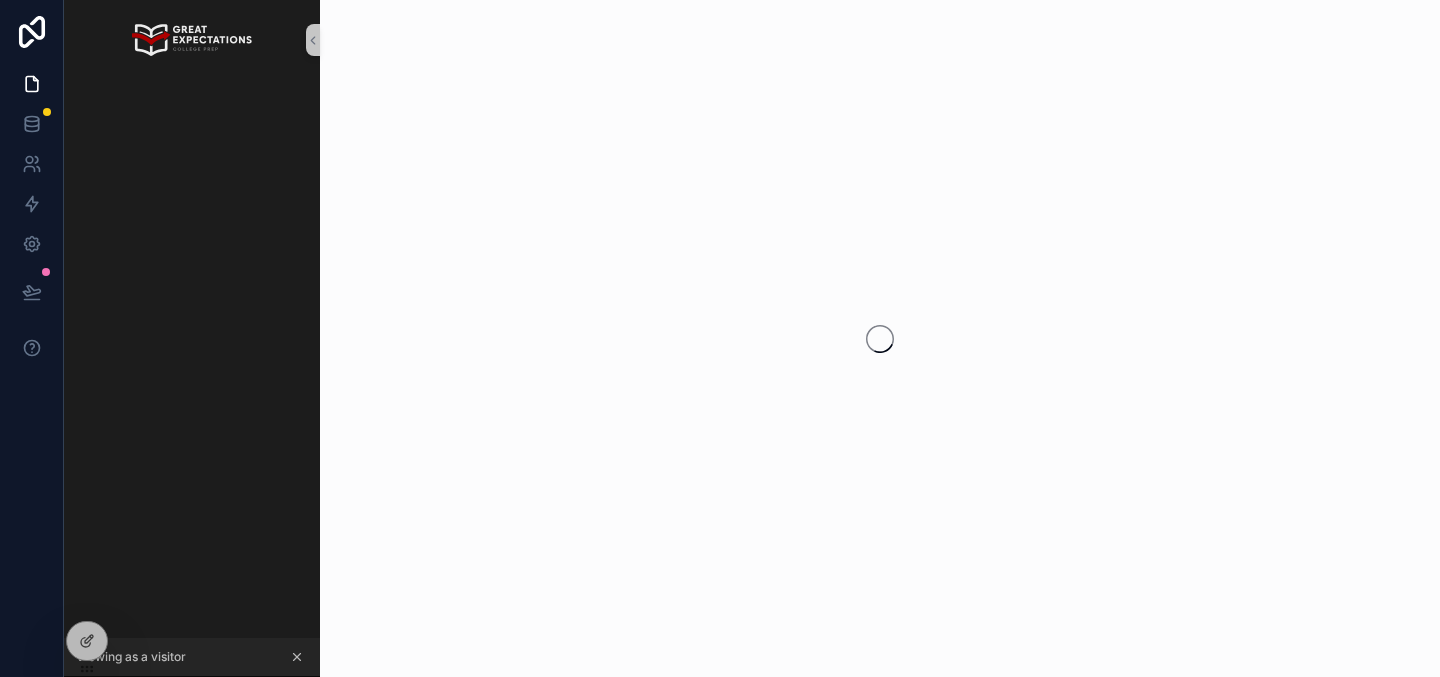 scroll, scrollTop: 0, scrollLeft: 0, axis: both 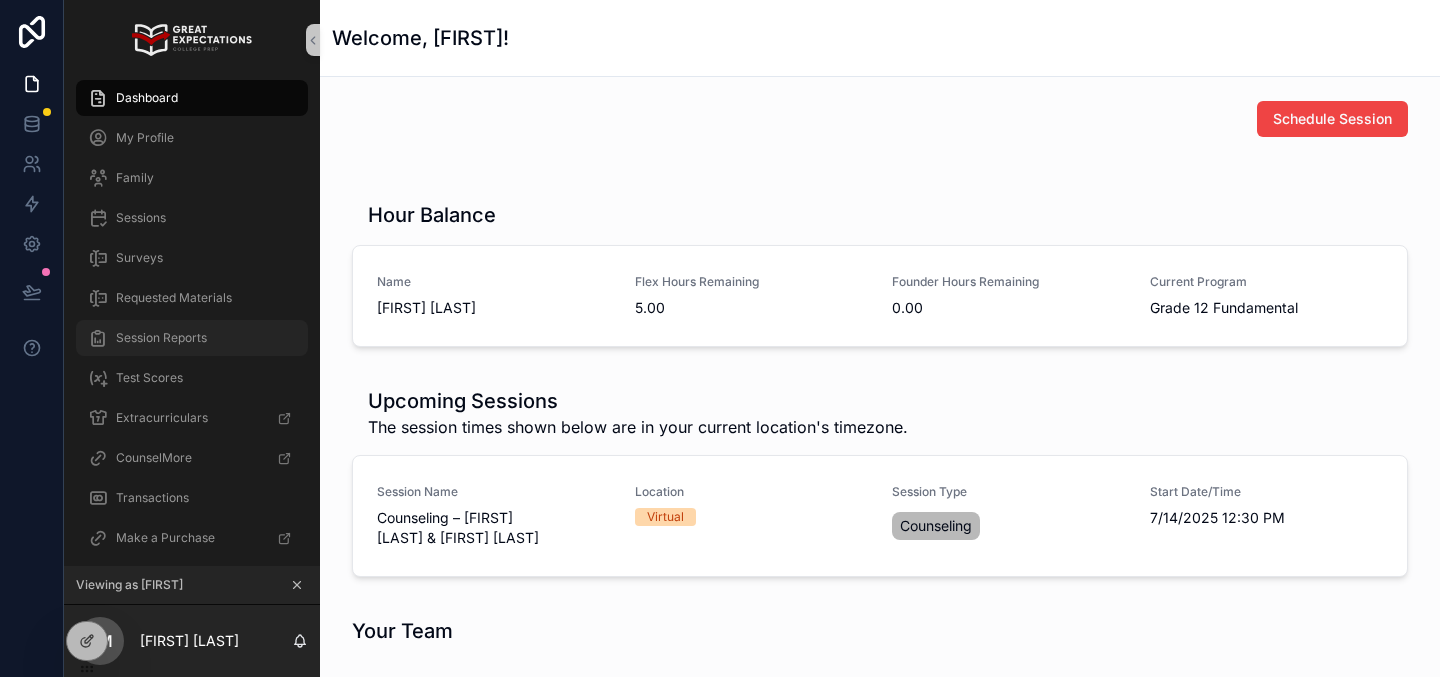 click on "Session Reports" at bounding box center (192, 338) 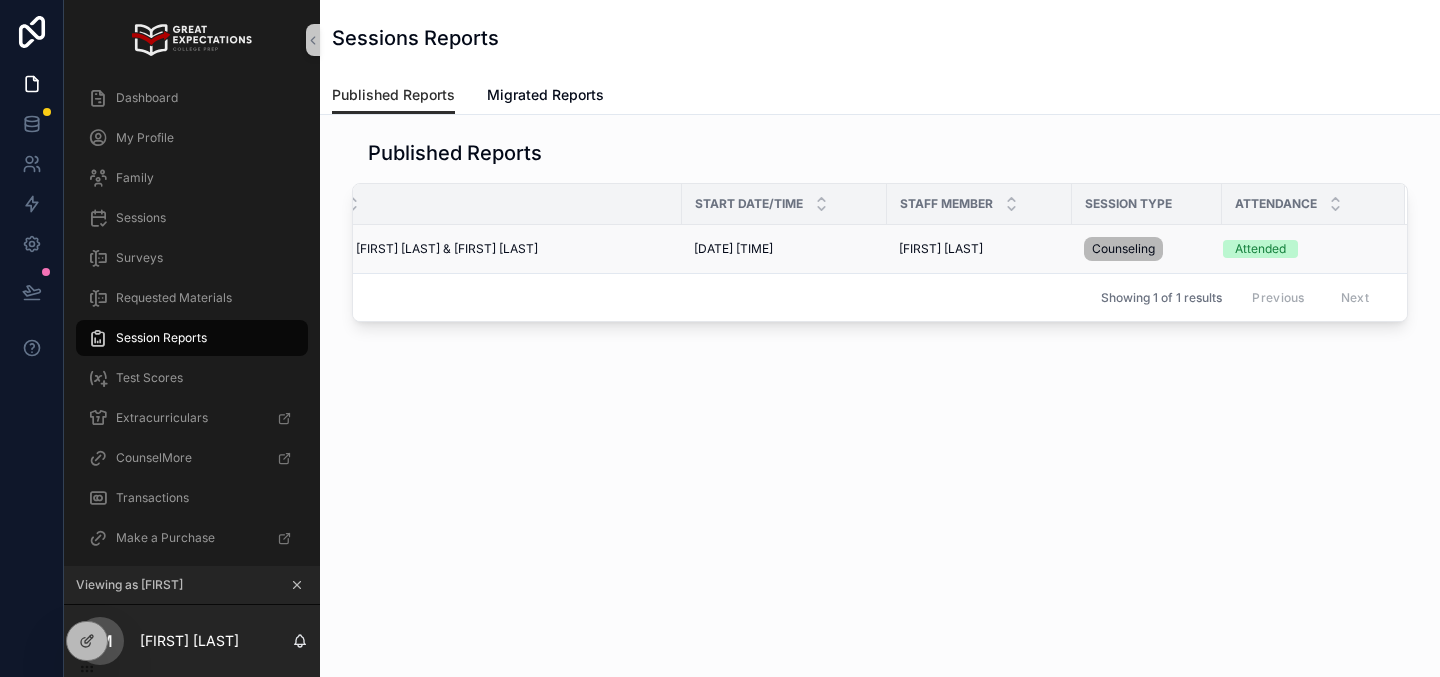 scroll, scrollTop: 0, scrollLeft: 0, axis: both 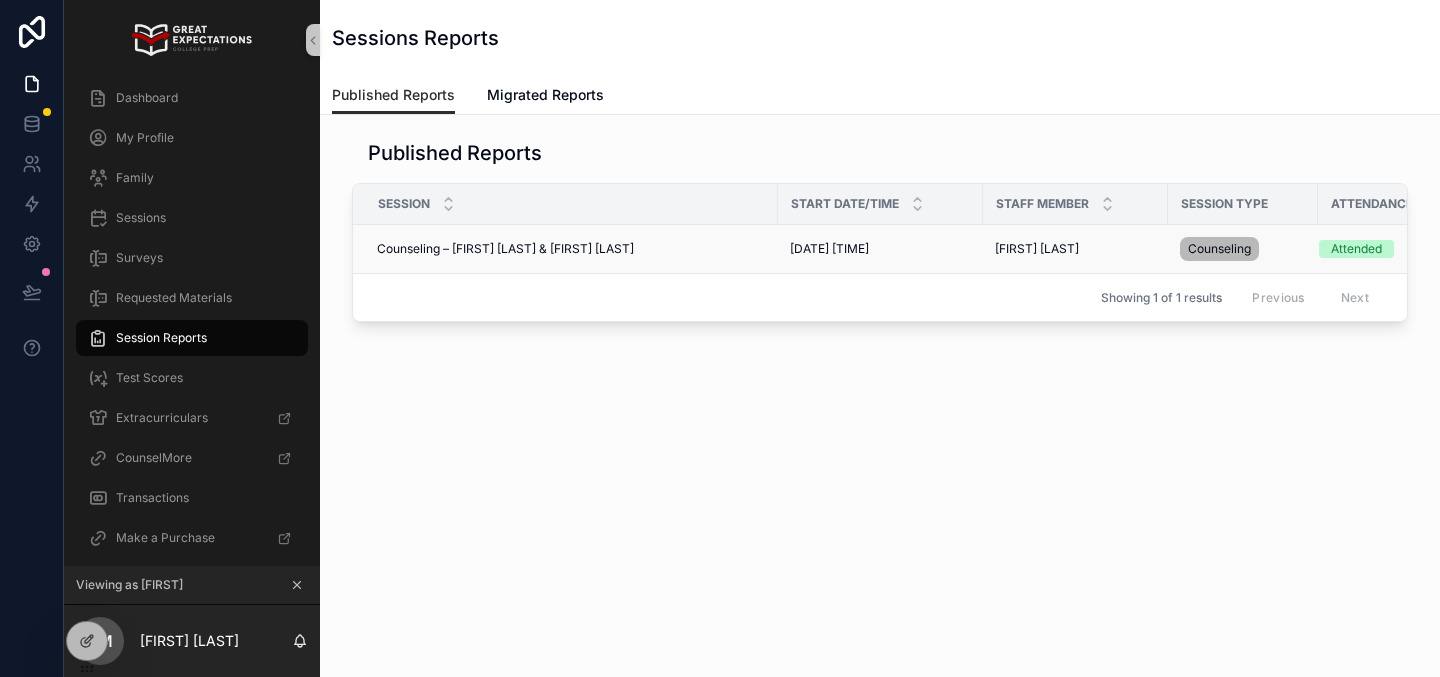 click on "Counseling – [FIRST] [LAST] & [FIRST] [LAST]" at bounding box center (505, 249) 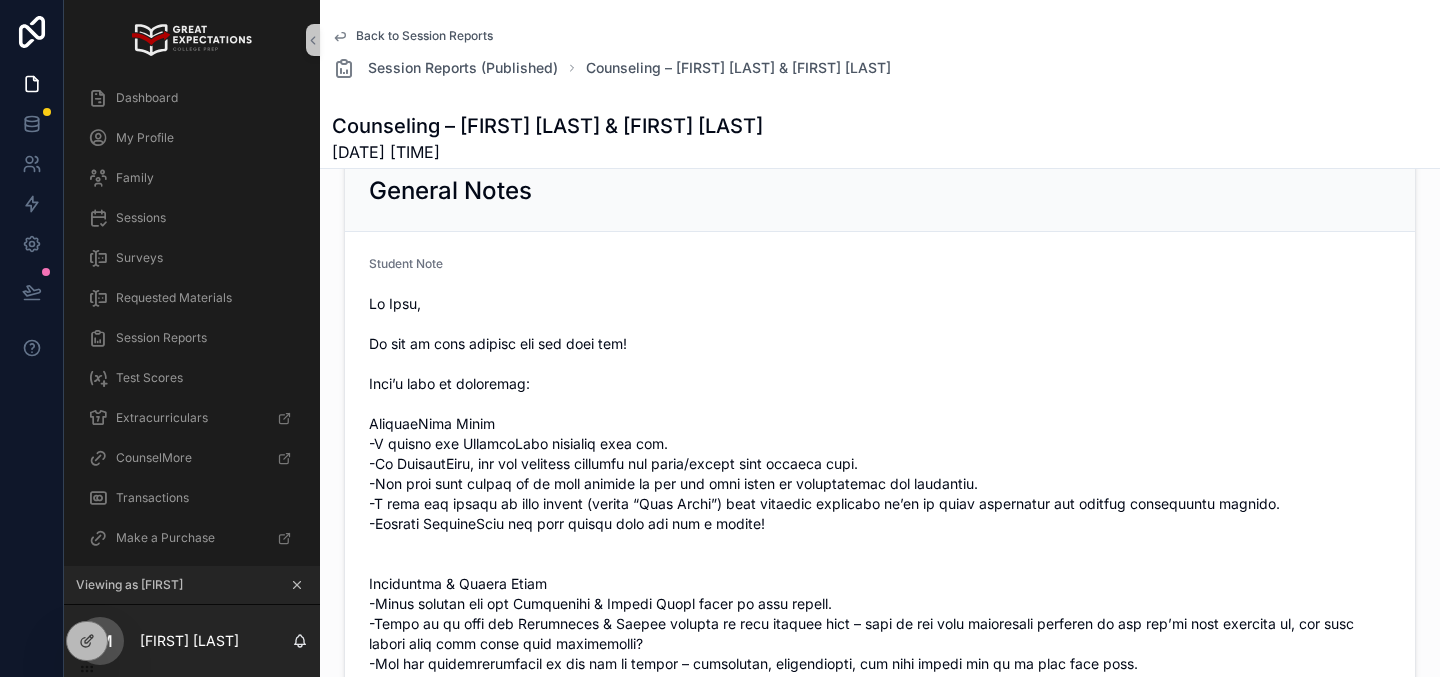 scroll, scrollTop: 0, scrollLeft: 0, axis: both 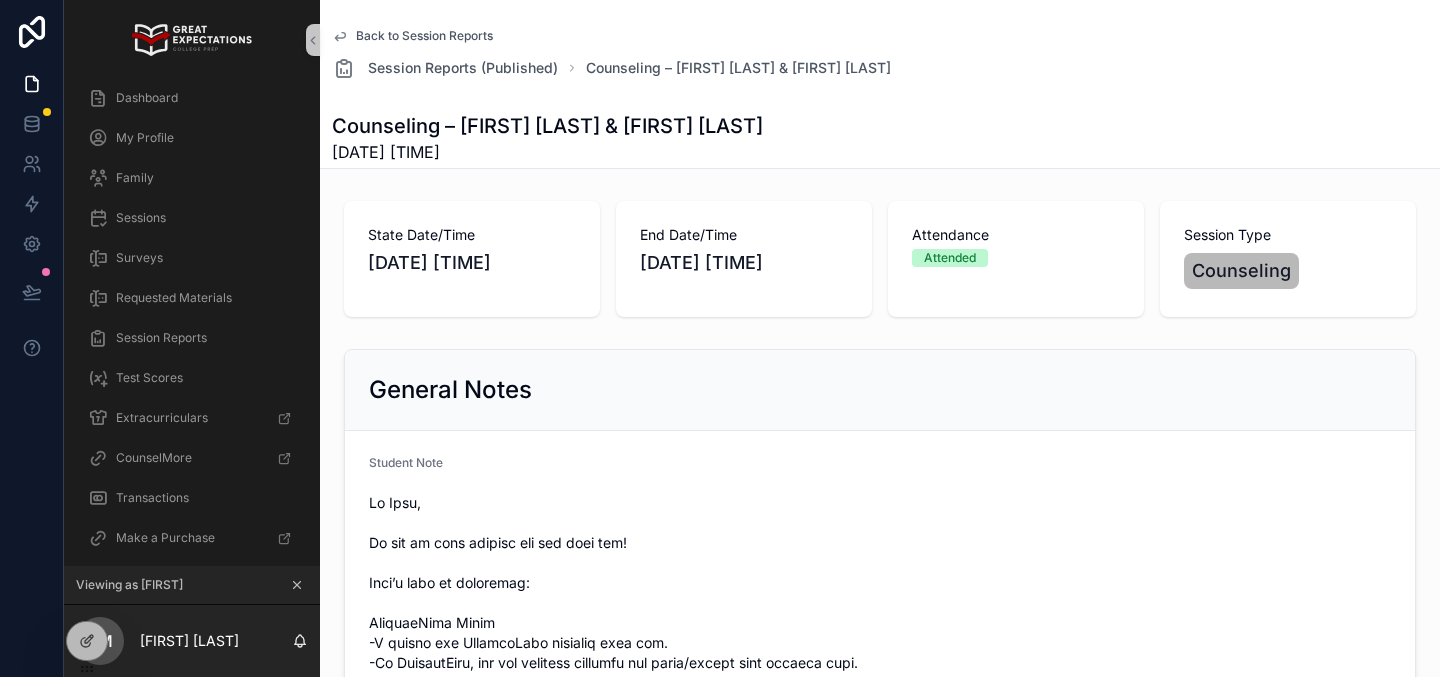 click 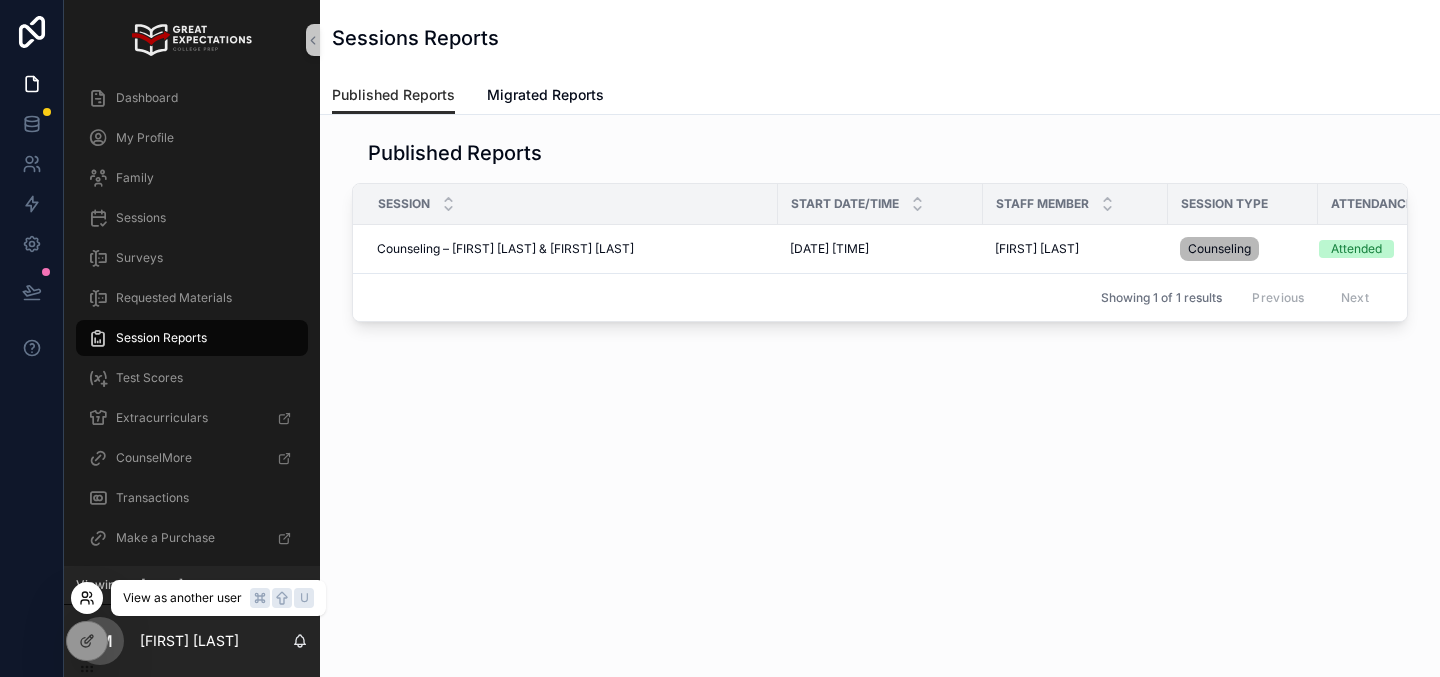 click 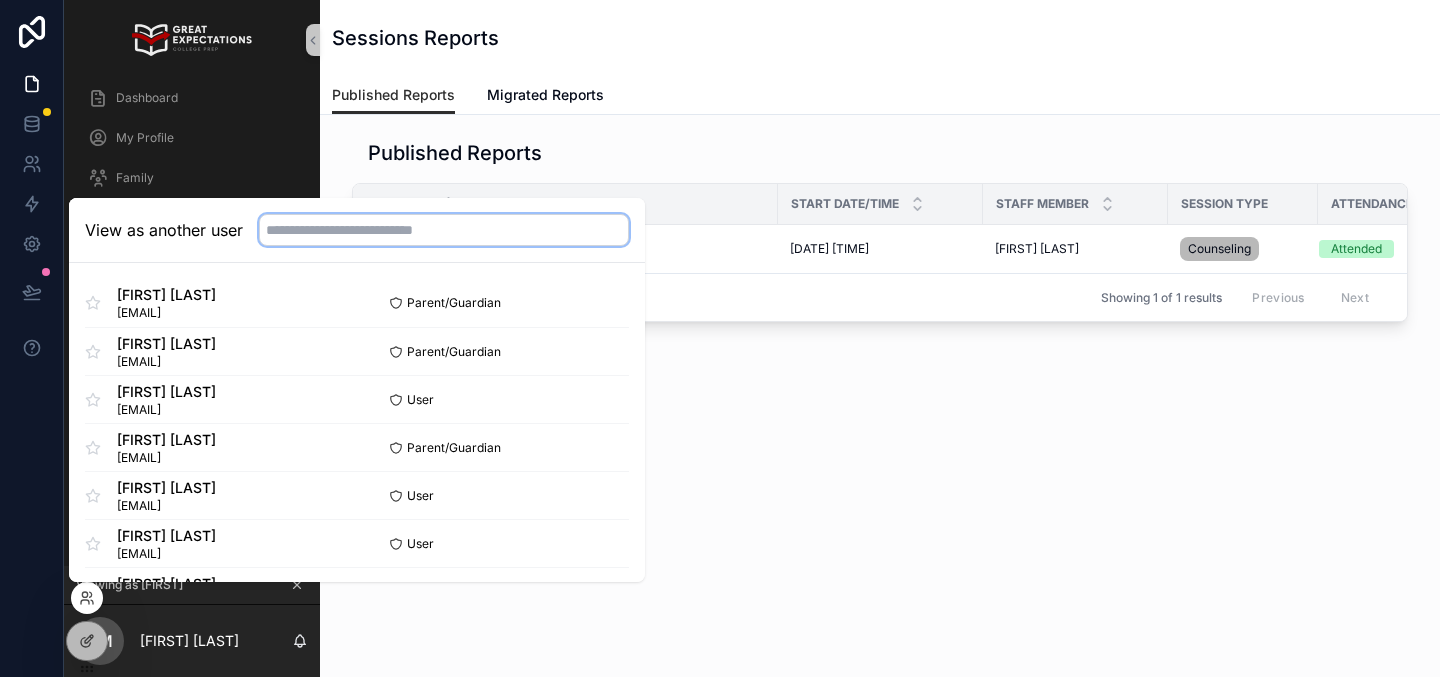 click at bounding box center (444, 230) 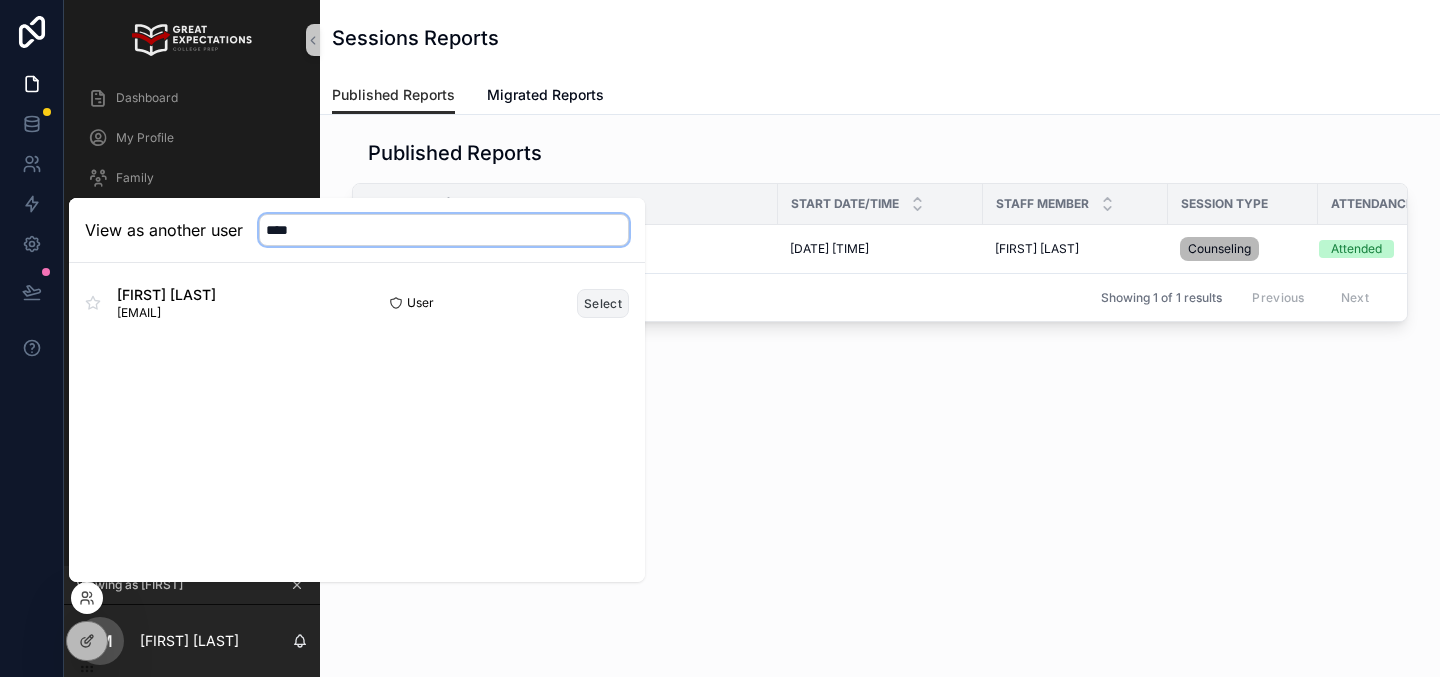 type on "****" 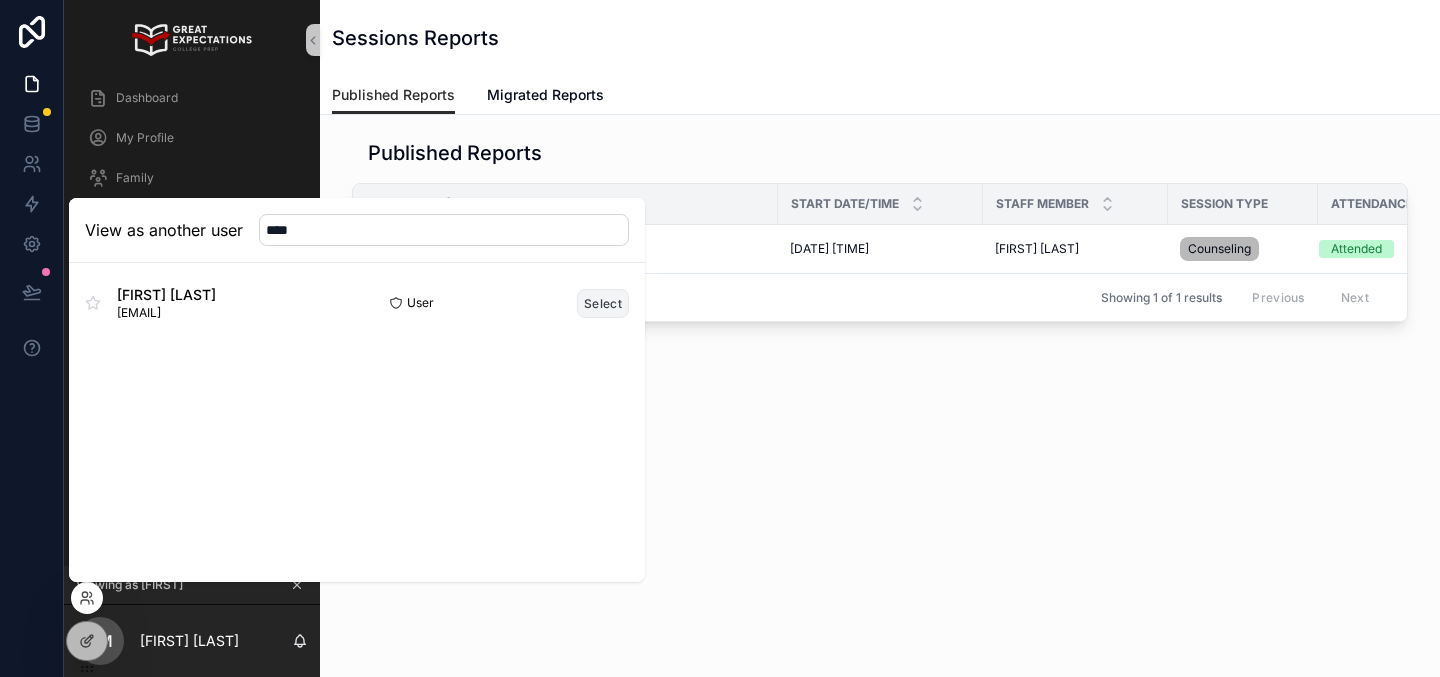 click on "Select" at bounding box center [603, 303] 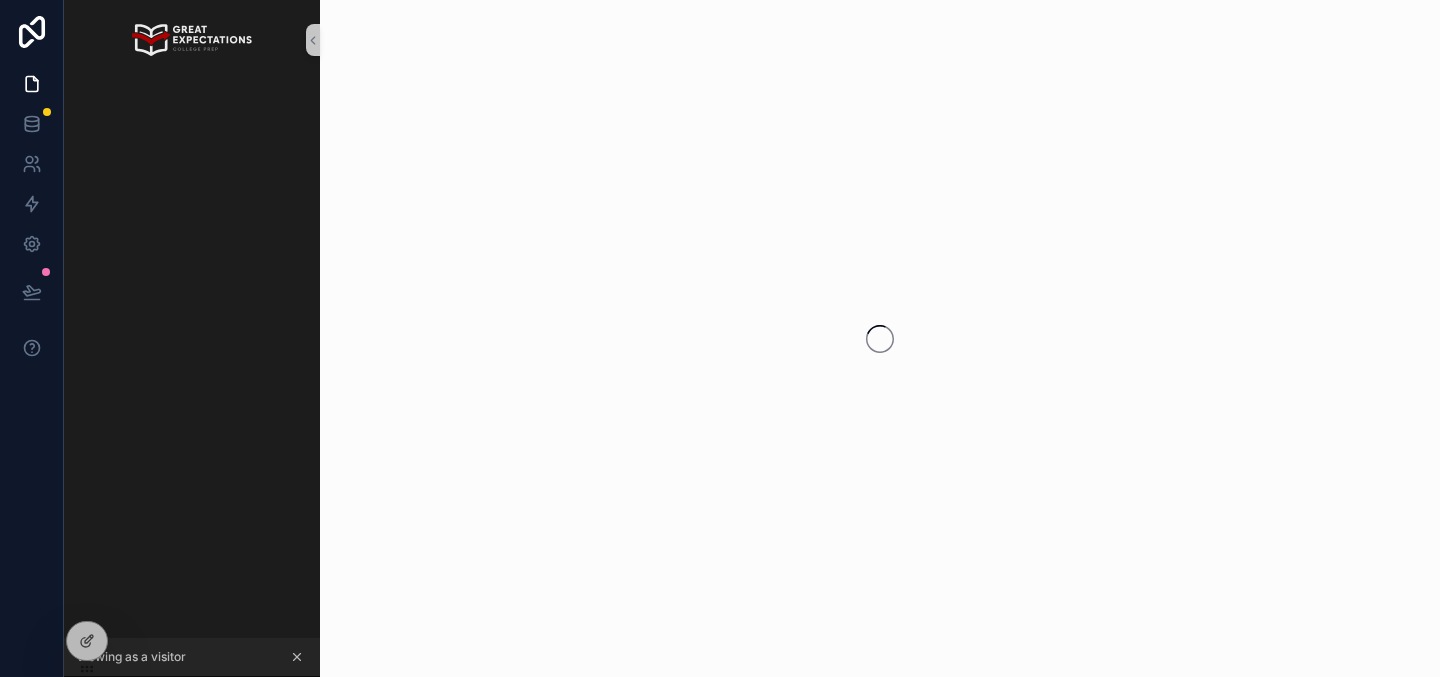 scroll, scrollTop: 0, scrollLeft: 0, axis: both 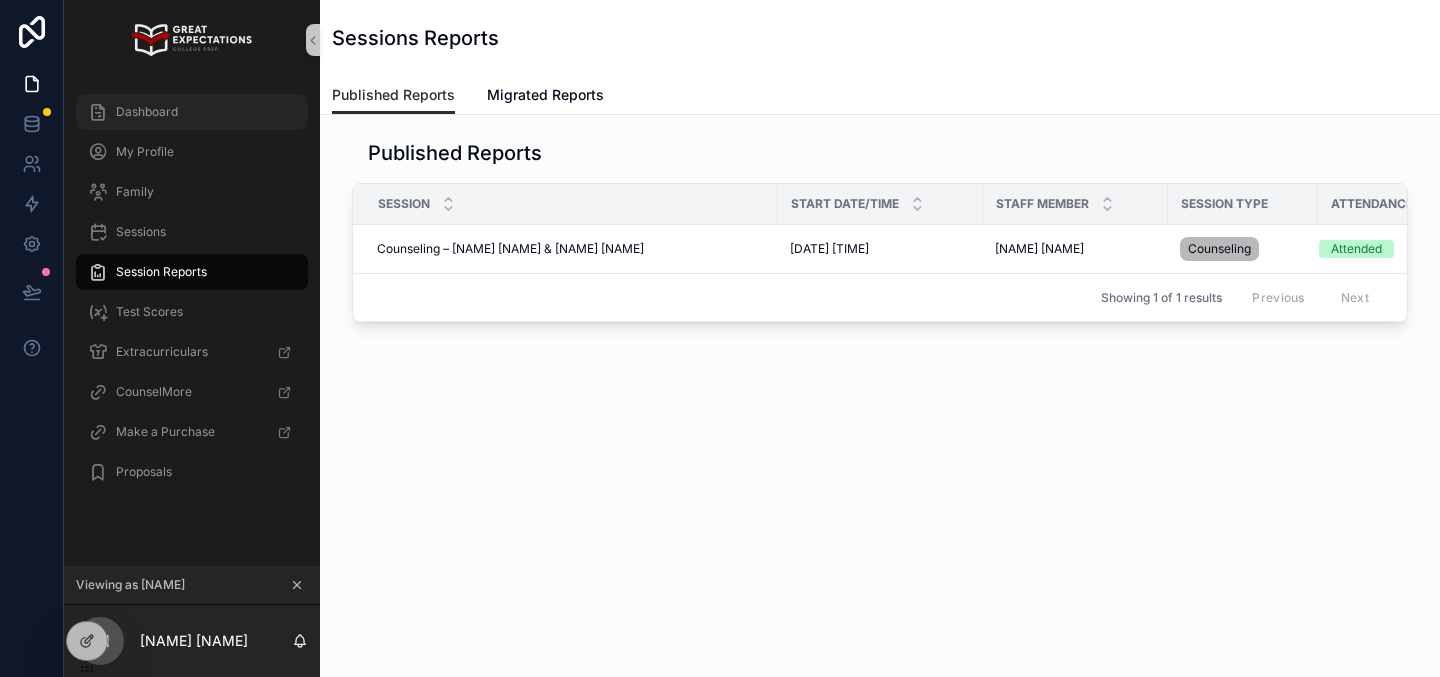 click on "Dashboard" at bounding box center [192, 112] 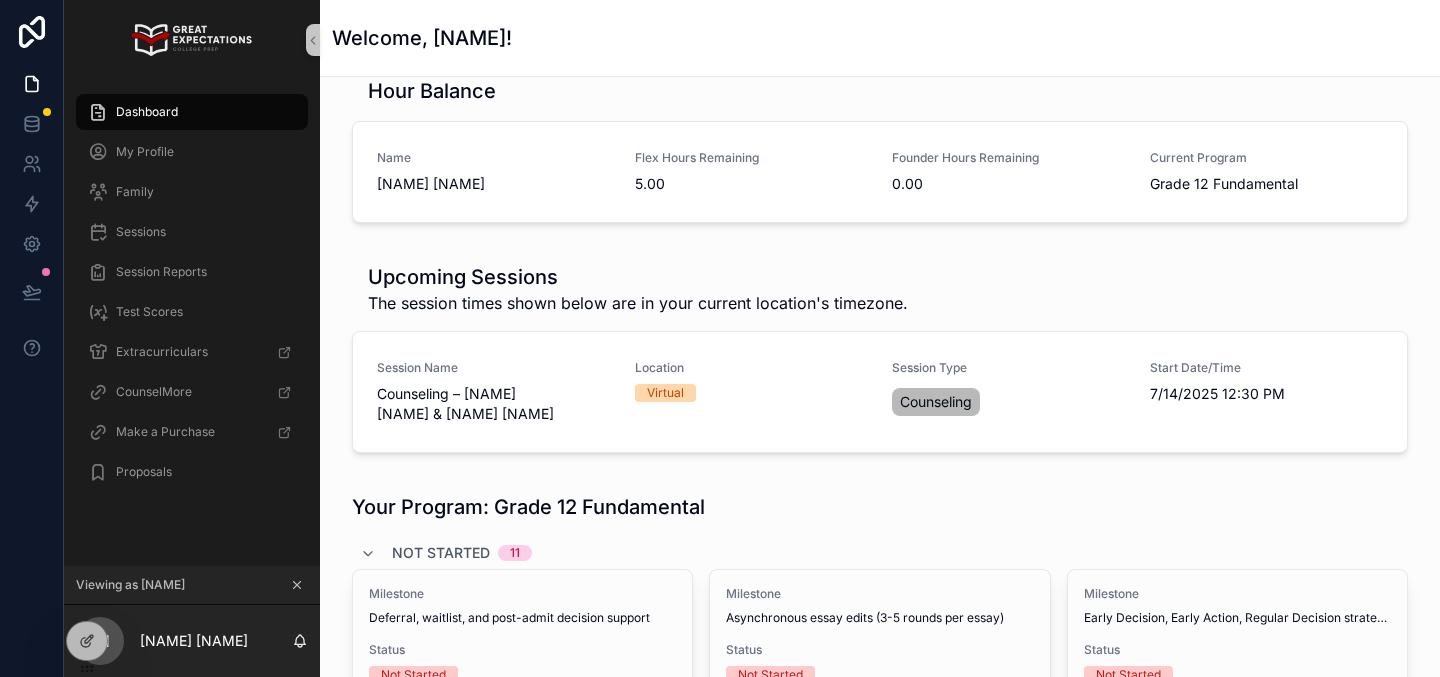 scroll, scrollTop: 101, scrollLeft: 0, axis: vertical 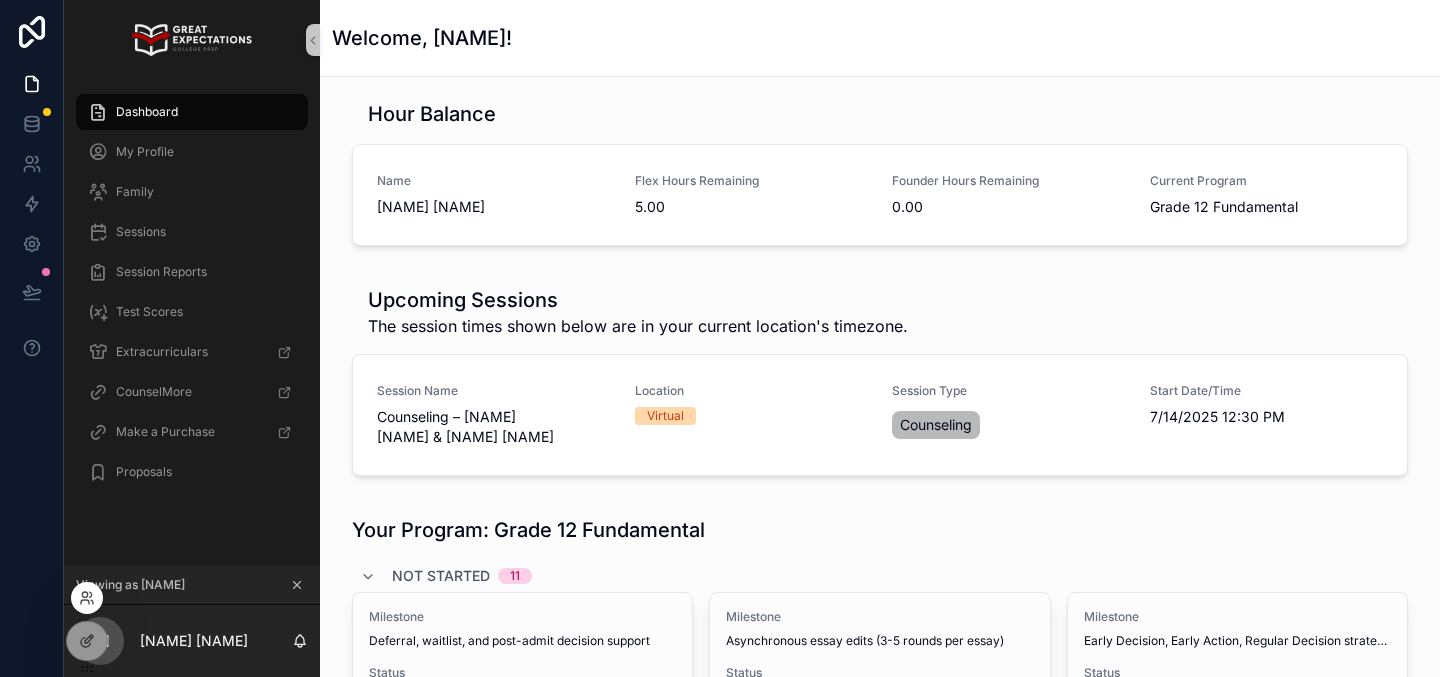 click at bounding box center [87, 598] 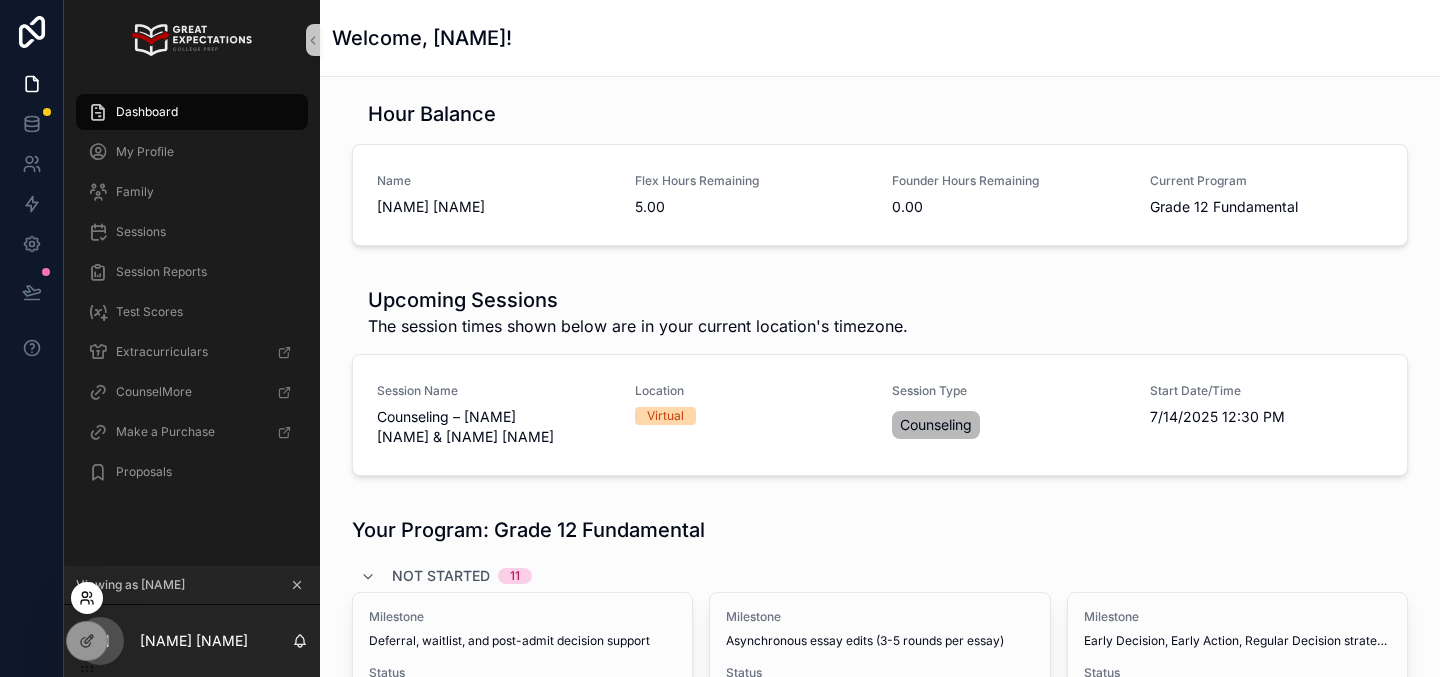 click 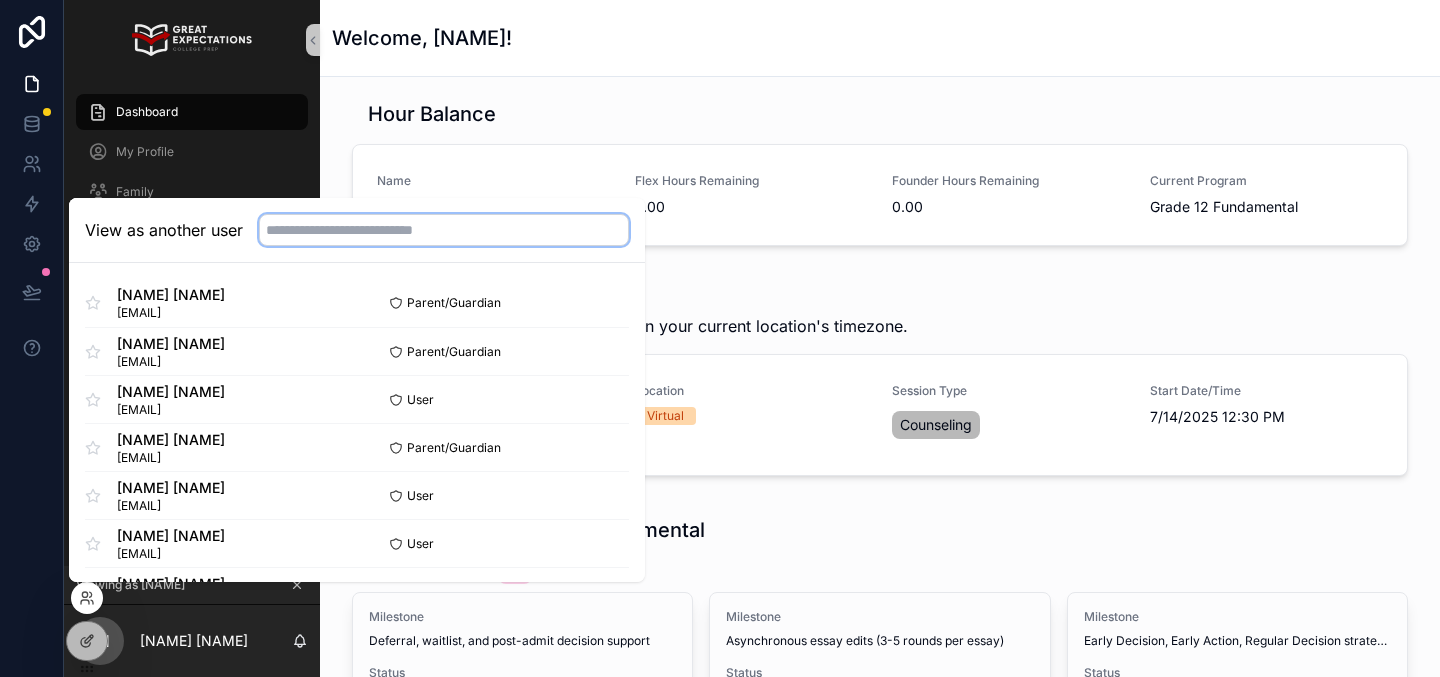 click at bounding box center (444, 230) 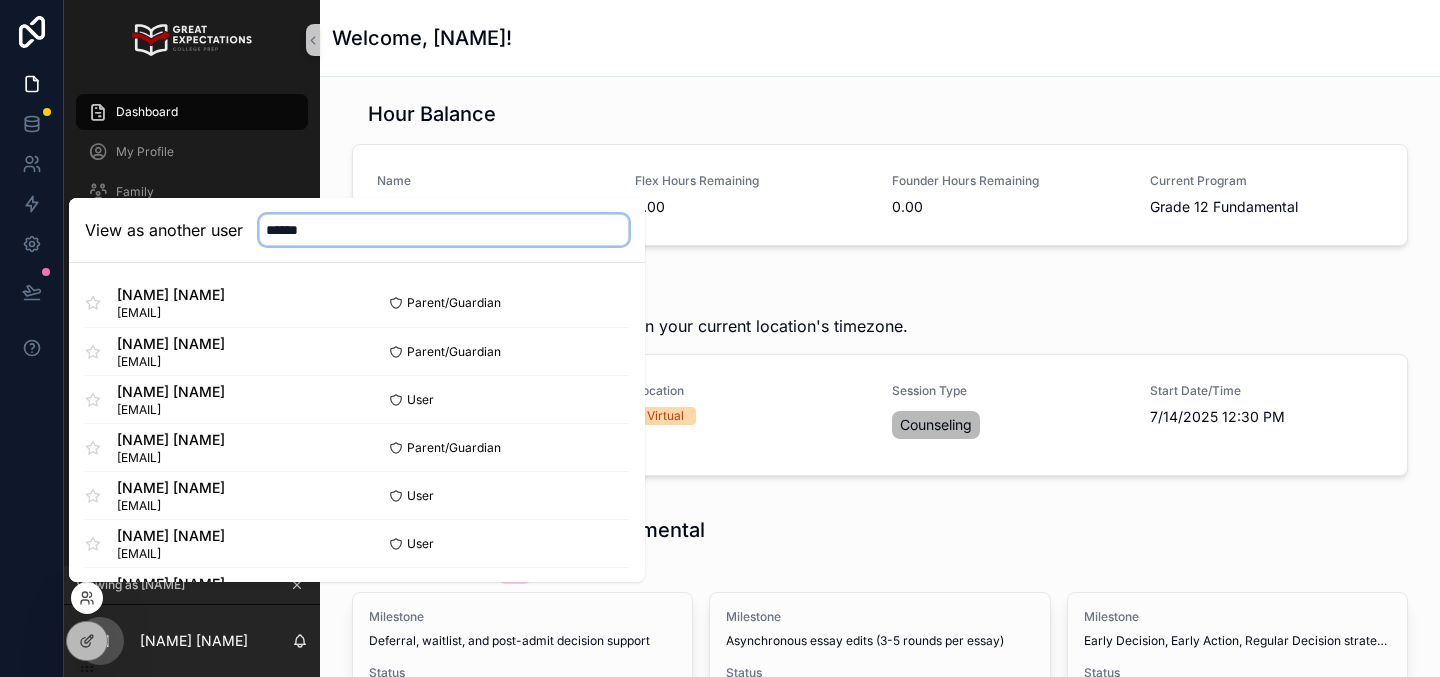 type on "******" 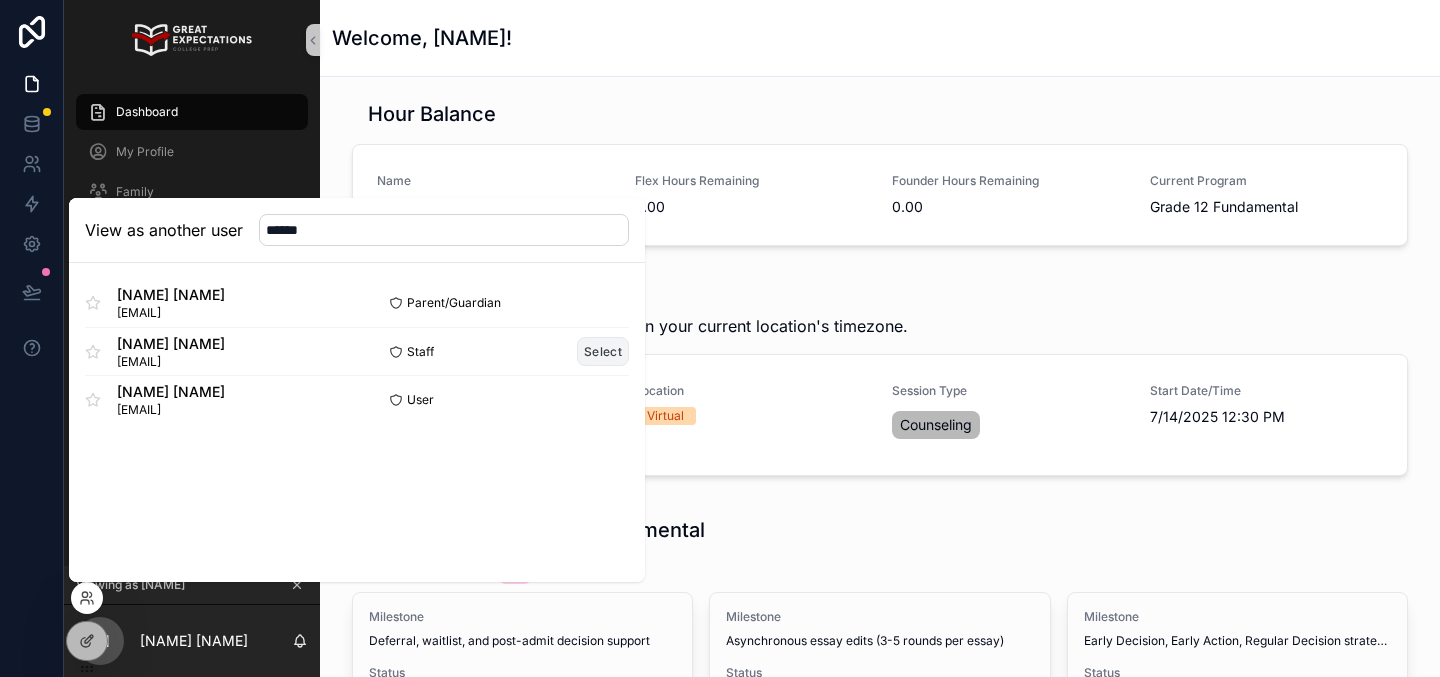 click on "Select" at bounding box center [603, 351] 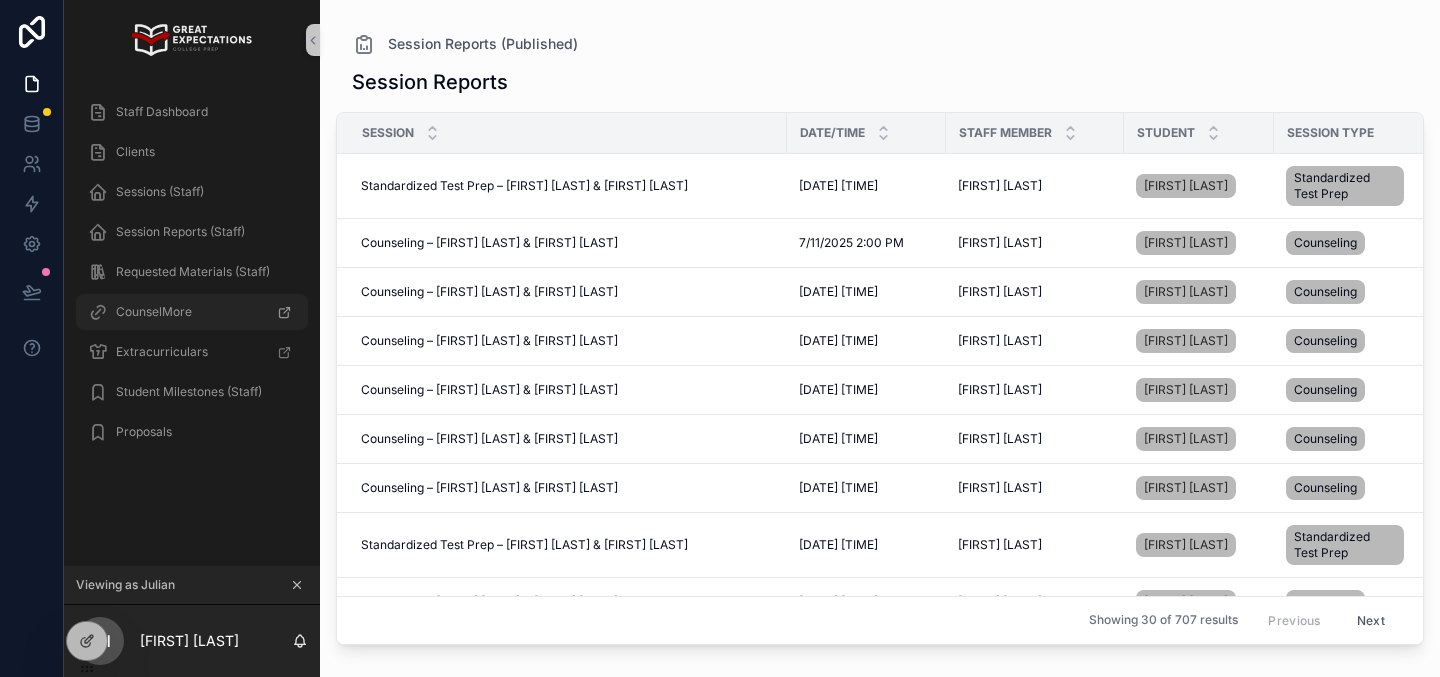 scroll, scrollTop: 0, scrollLeft: 0, axis: both 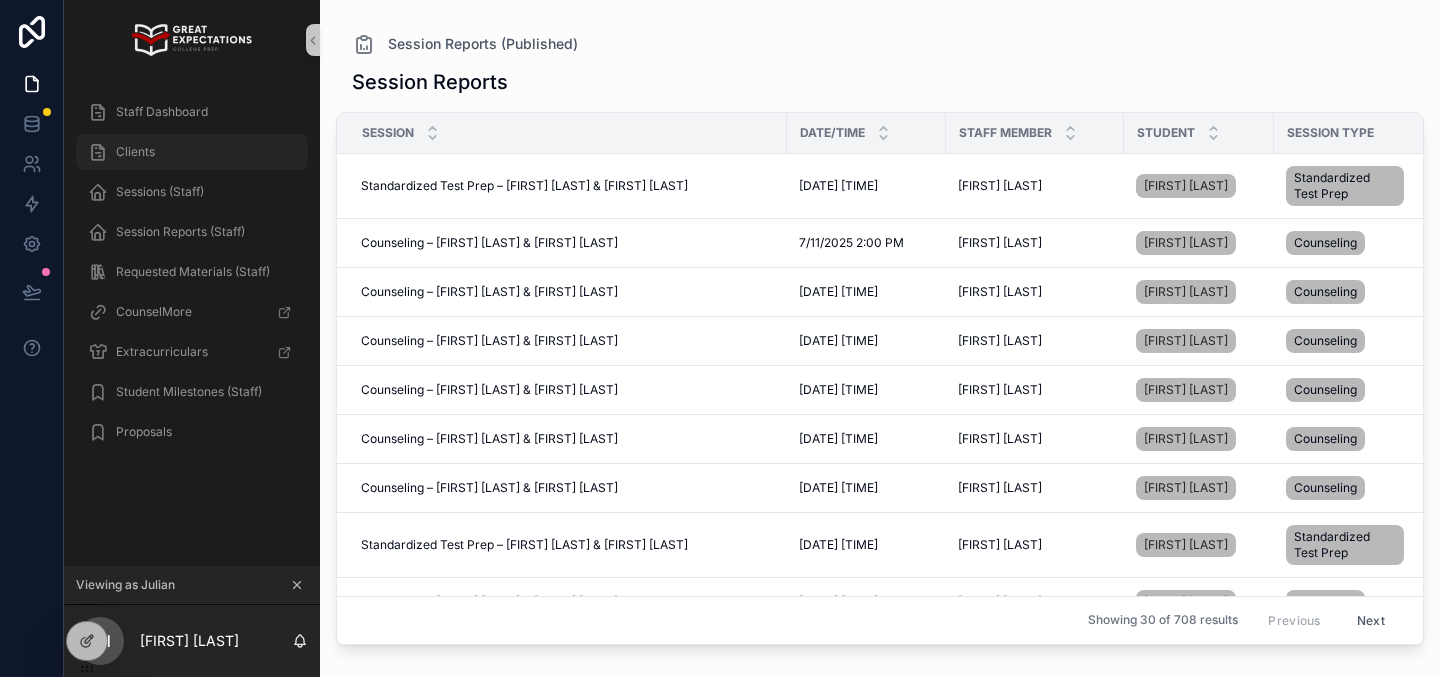 click on "Clients" at bounding box center [135, 152] 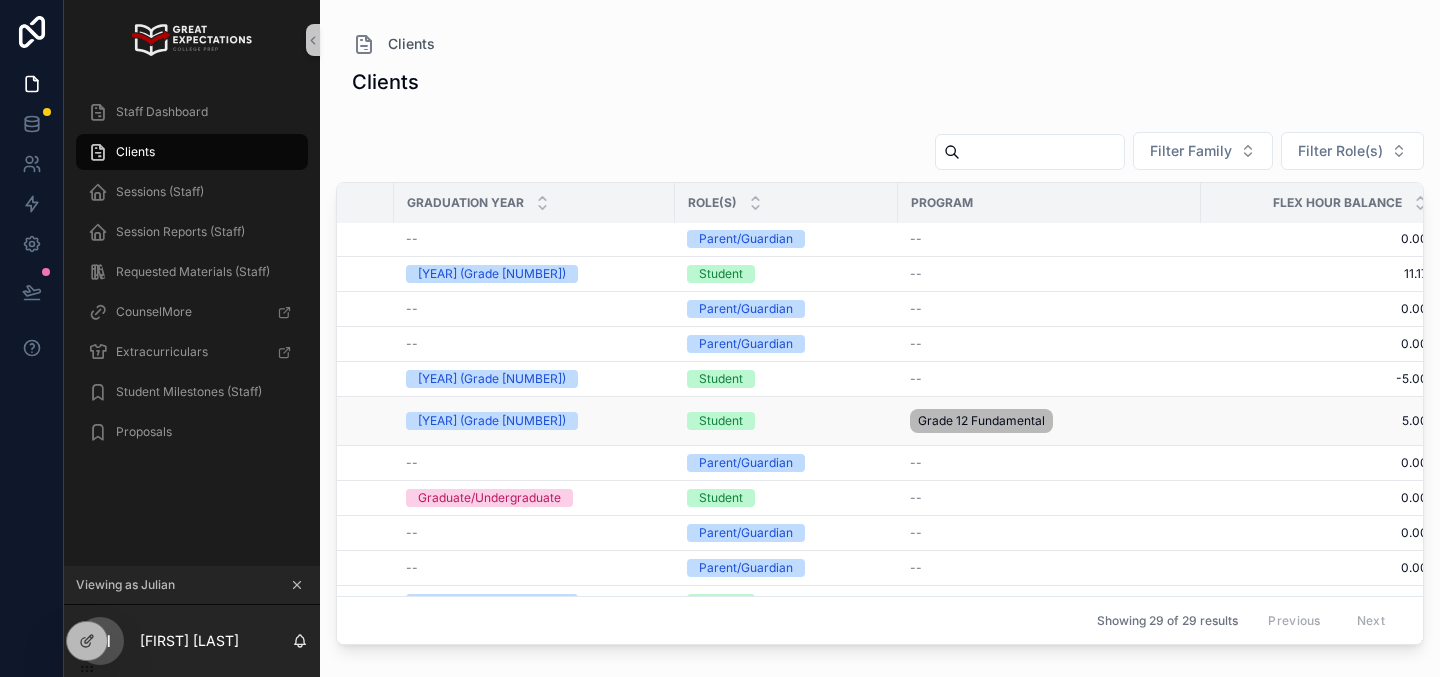 scroll, scrollTop: 415, scrollLeft: 0, axis: vertical 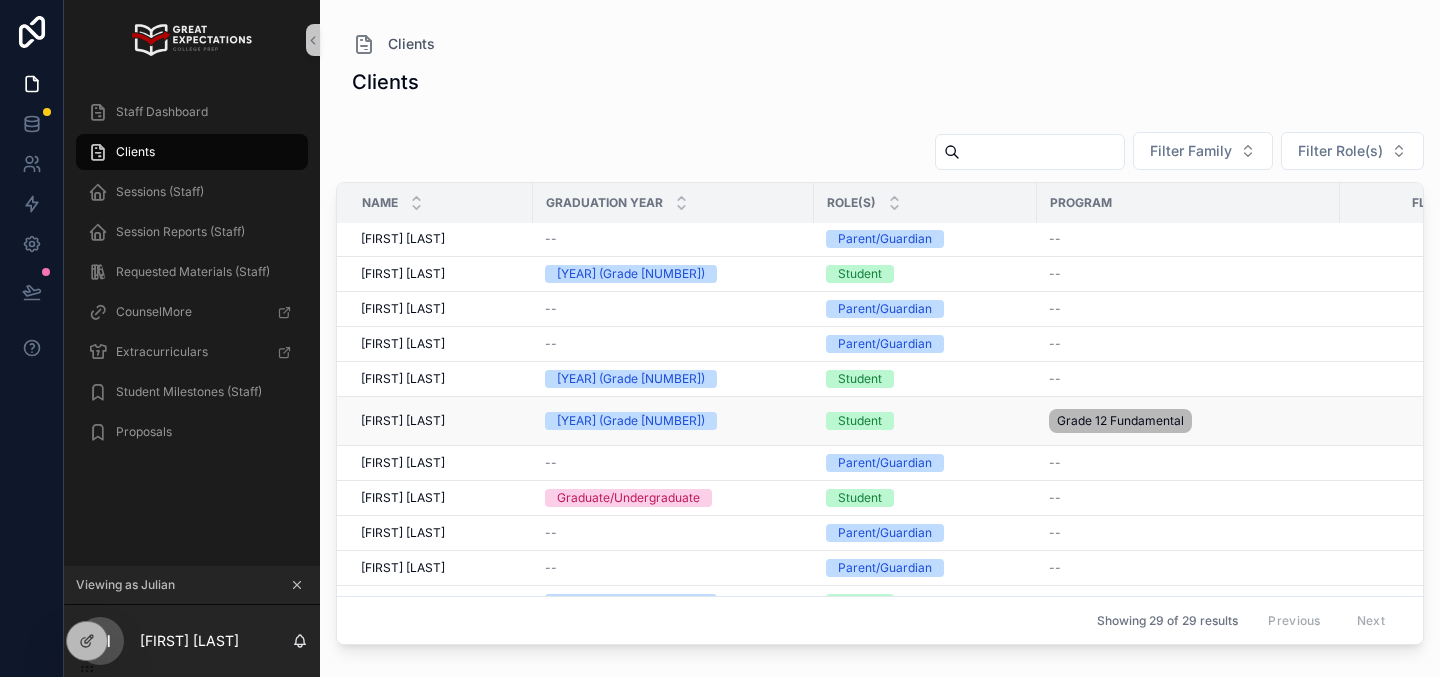 click on "Isla Moran Isla Moran" at bounding box center [435, 421] 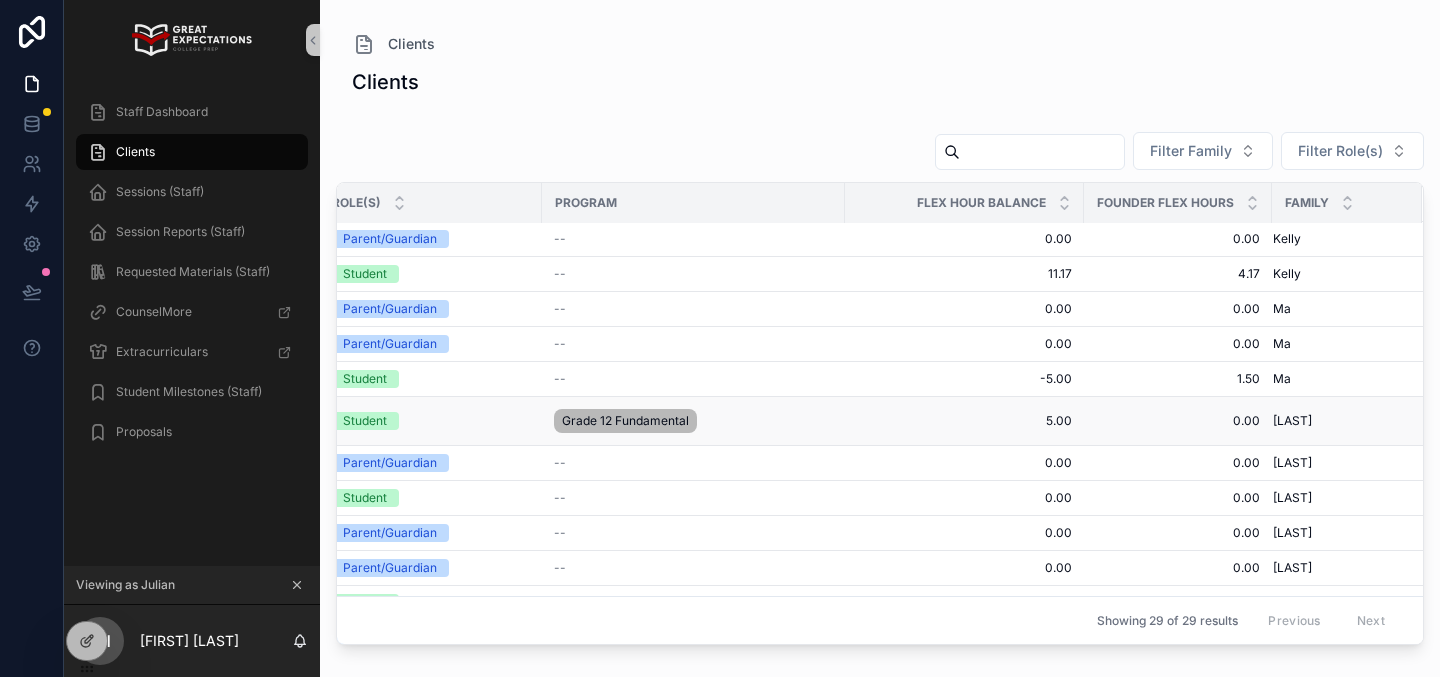 click on "5.00" at bounding box center (964, 421) 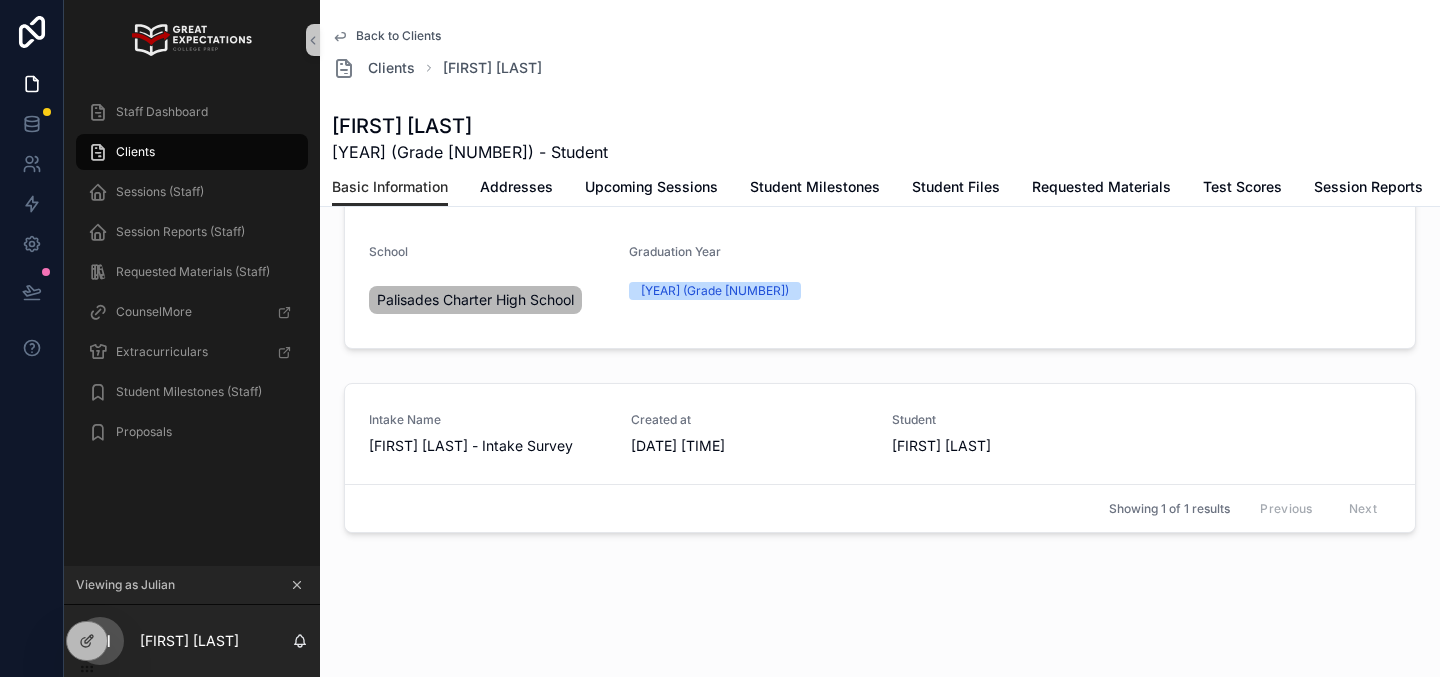 scroll, scrollTop: 0, scrollLeft: 0, axis: both 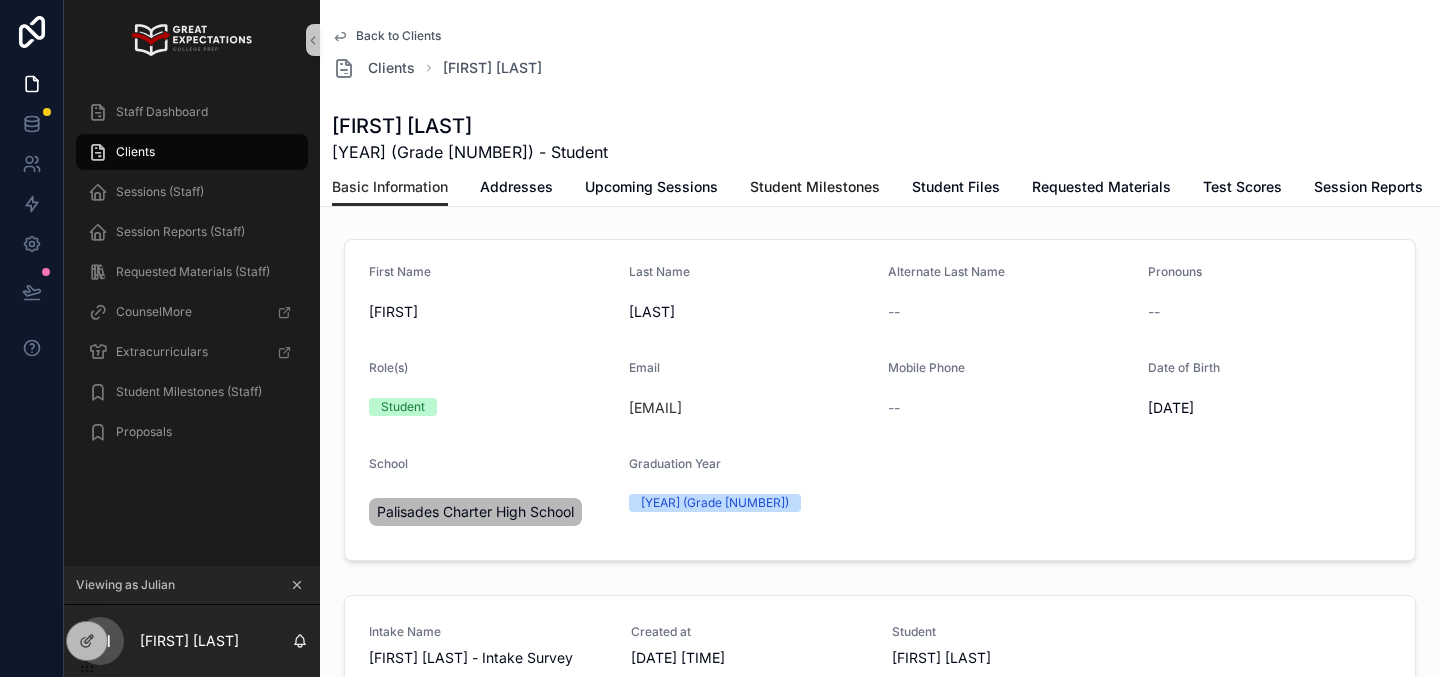 click on "Student Milestones" at bounding box center [815, 187] 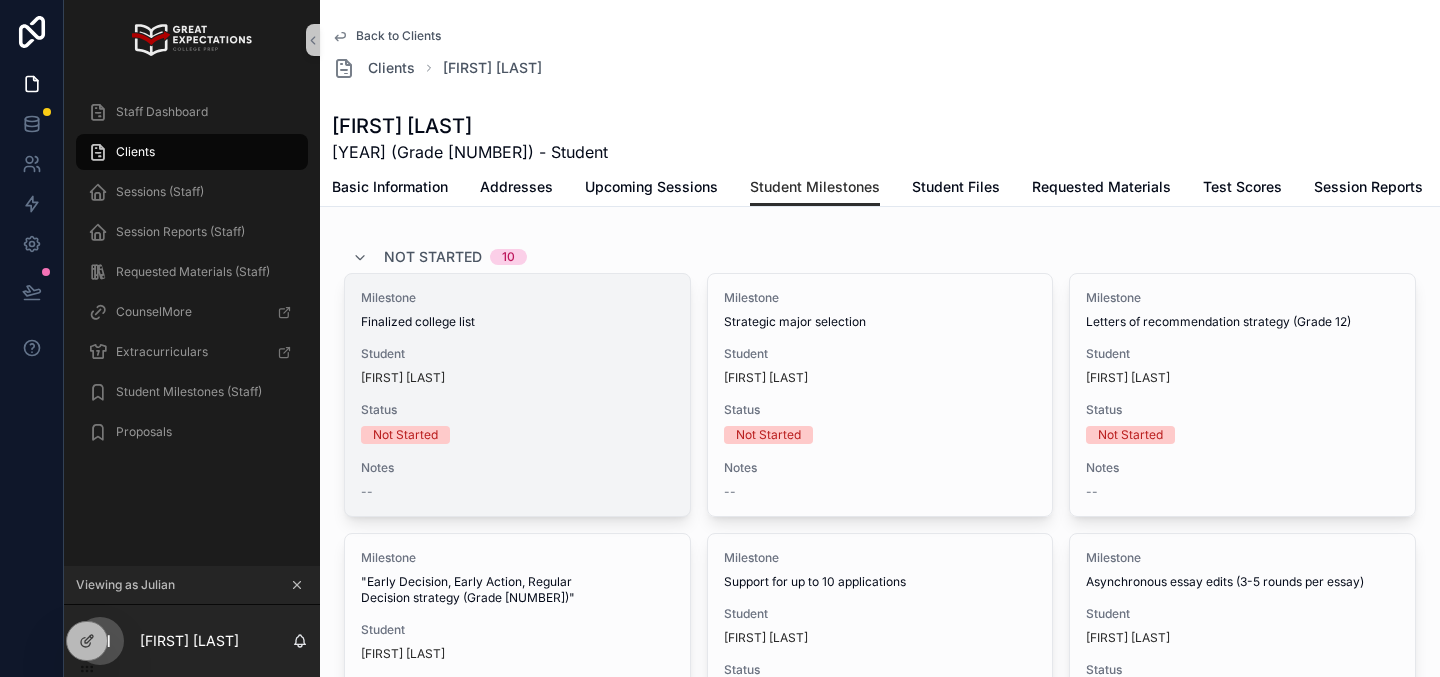 click on "Status" at bounding box center [517, 410] 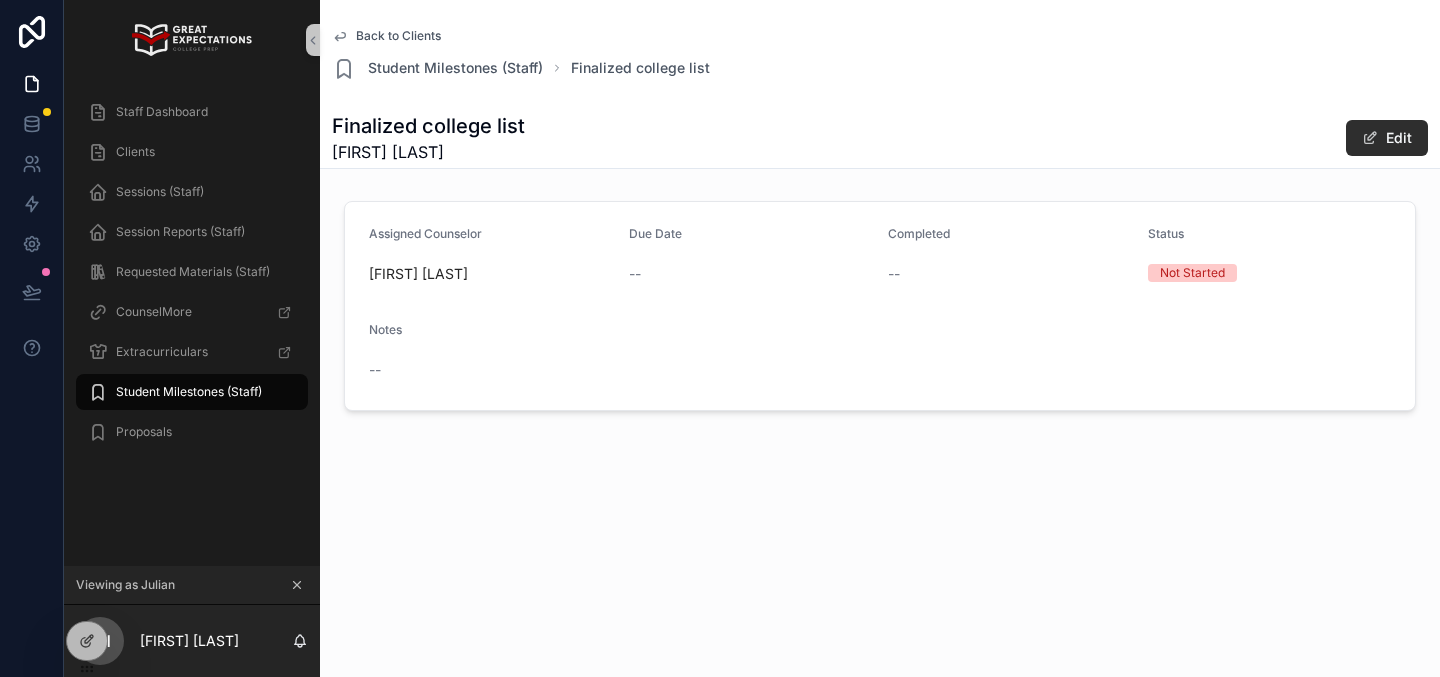 click 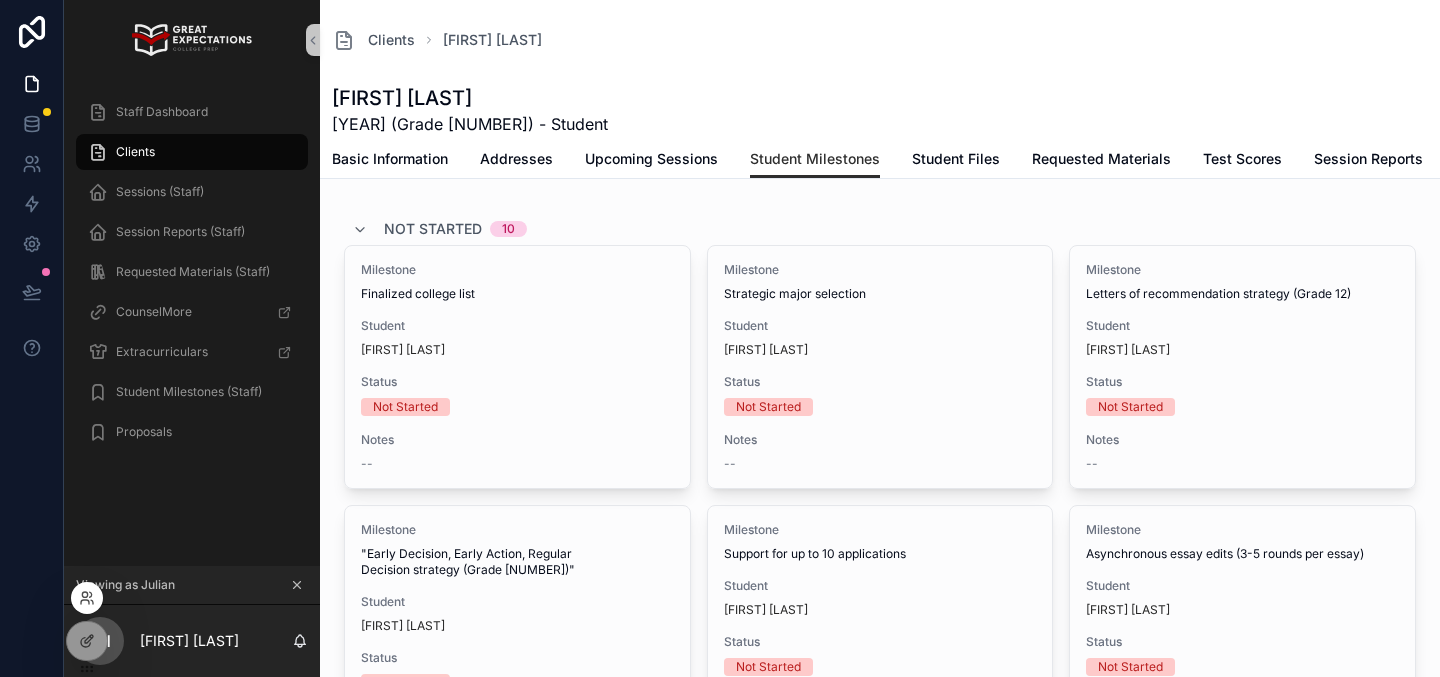 click at bounding box center [87, 598] 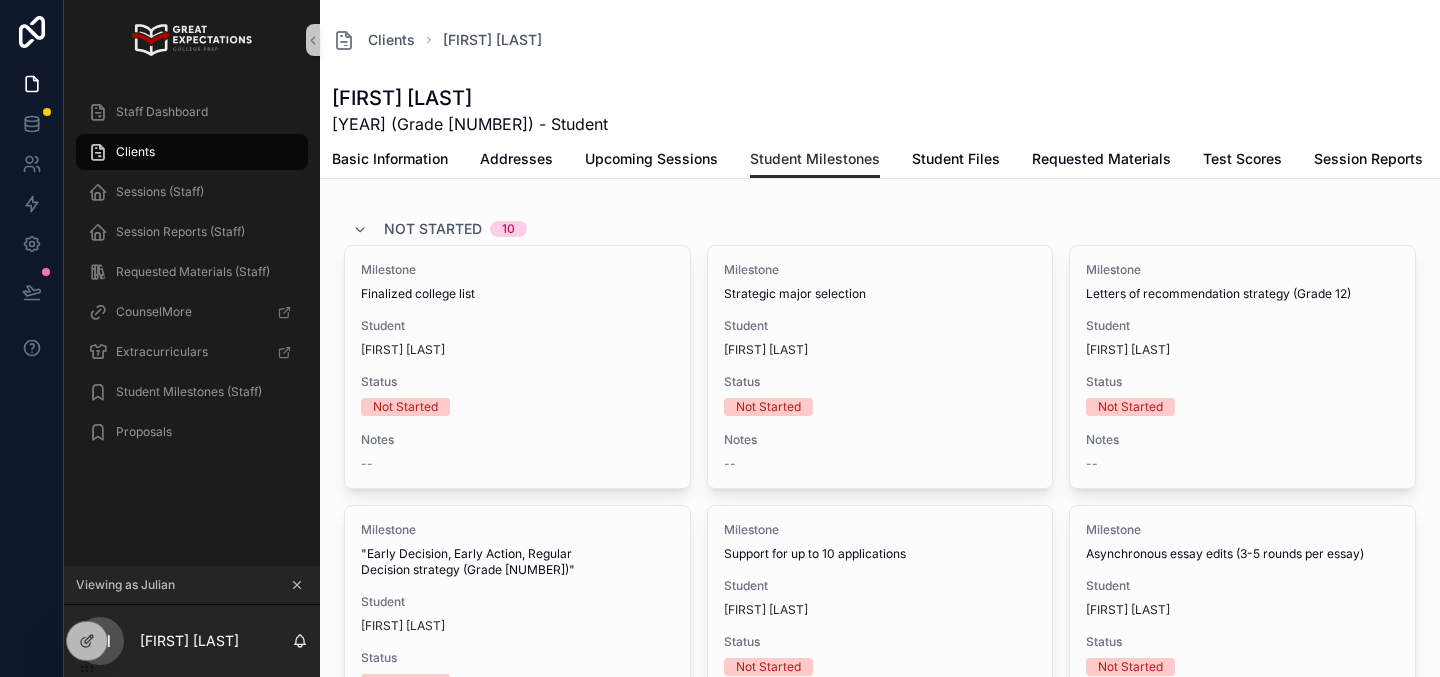 click on "Clients" at bounding box center [192, 152] 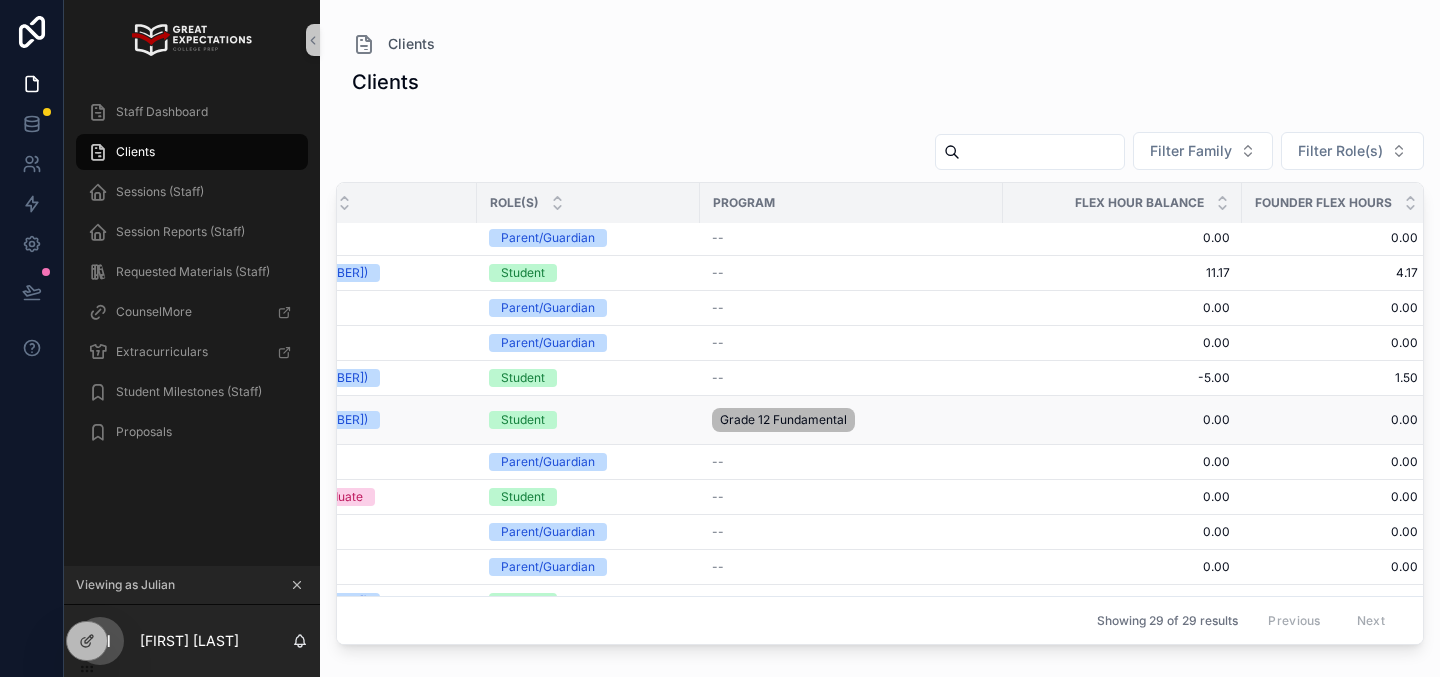 scroll, scrollTop: 416, scrollLeft: 0, axis: vertical 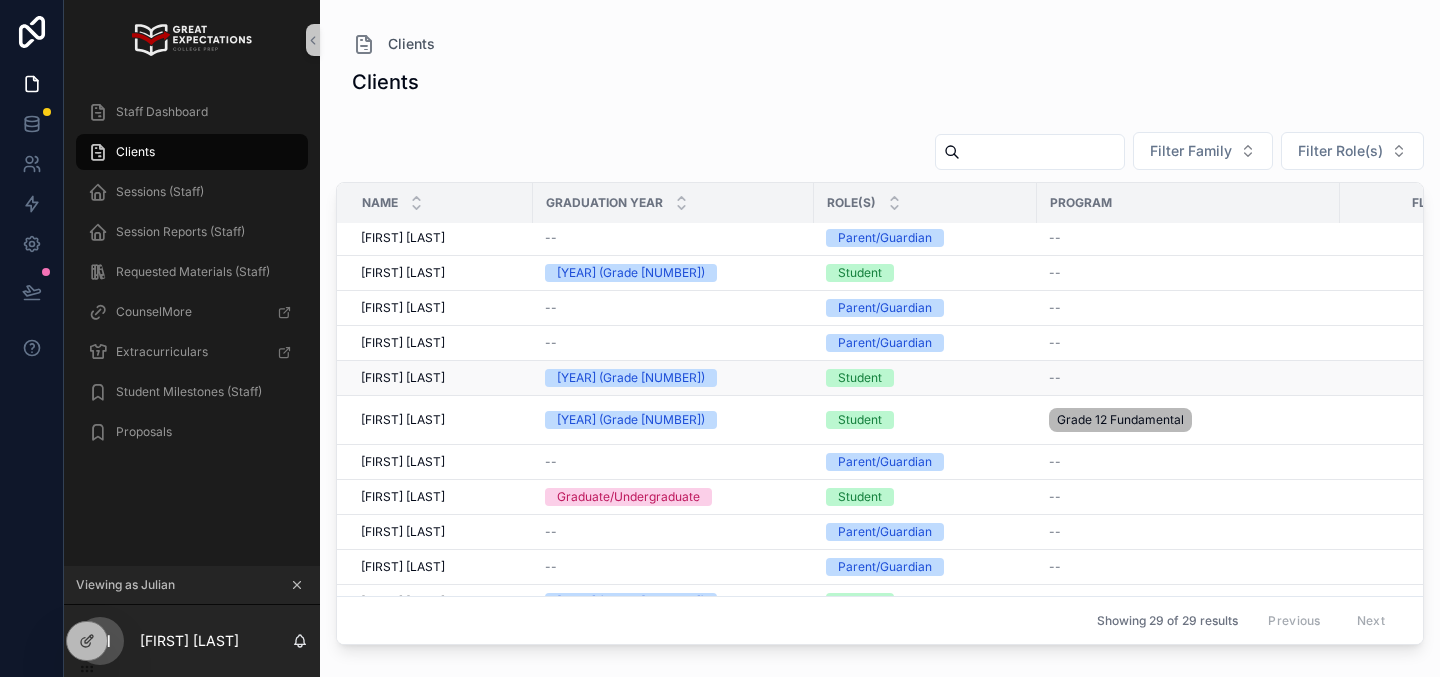 click on "[FIRST] [LAST]" at bounding box center [403, 378] 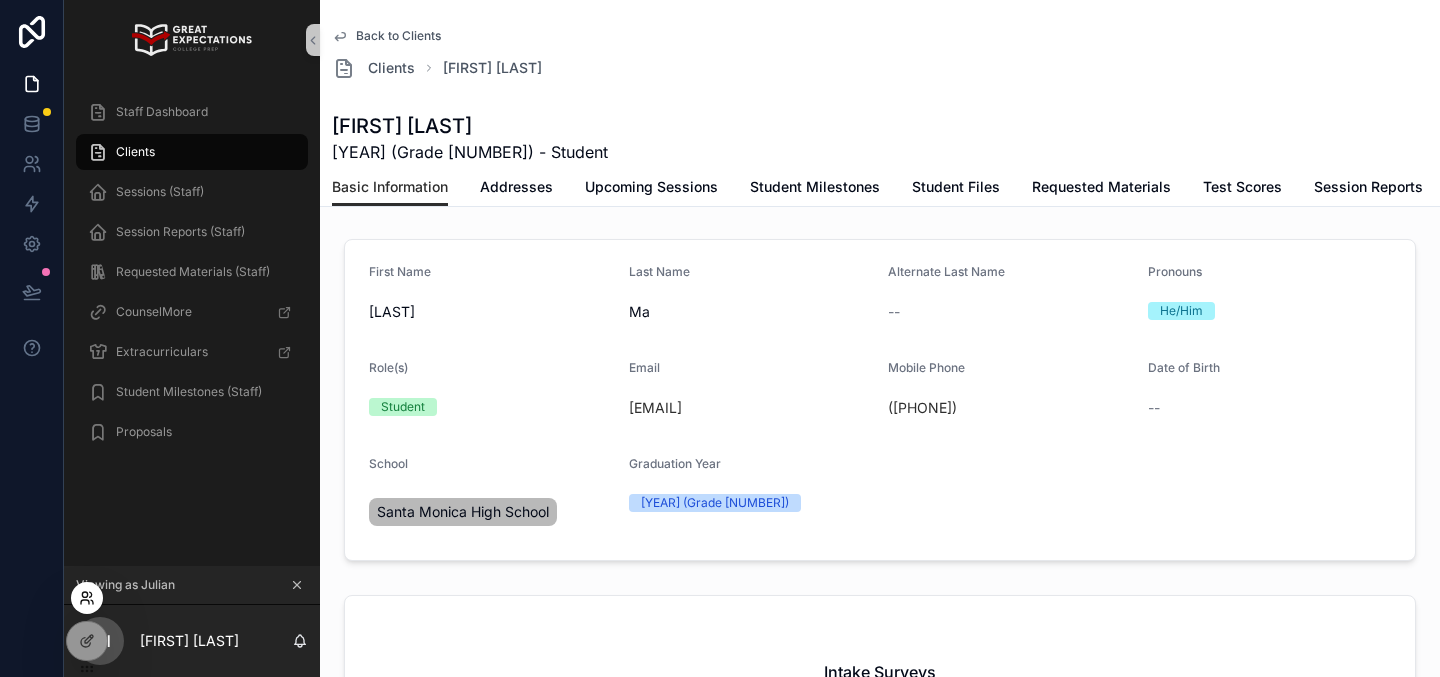 click 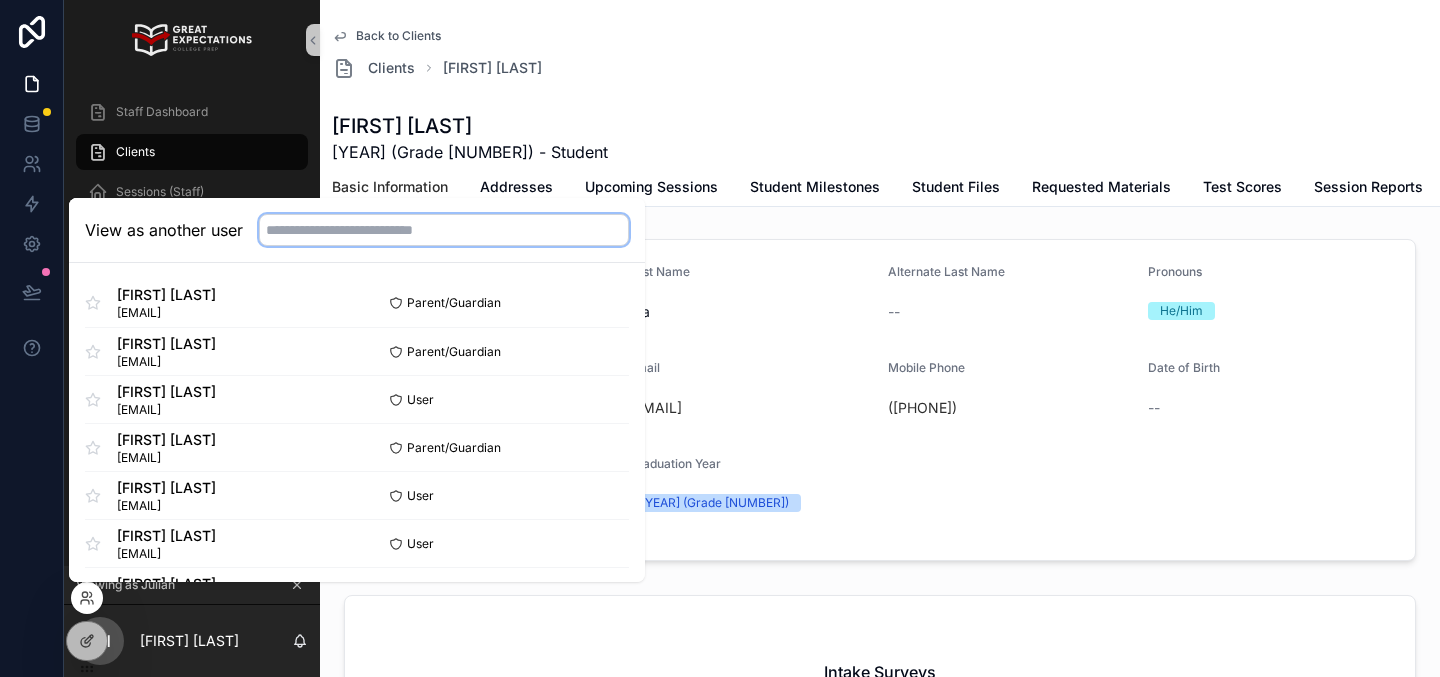 click at bounding box center (444, 230) 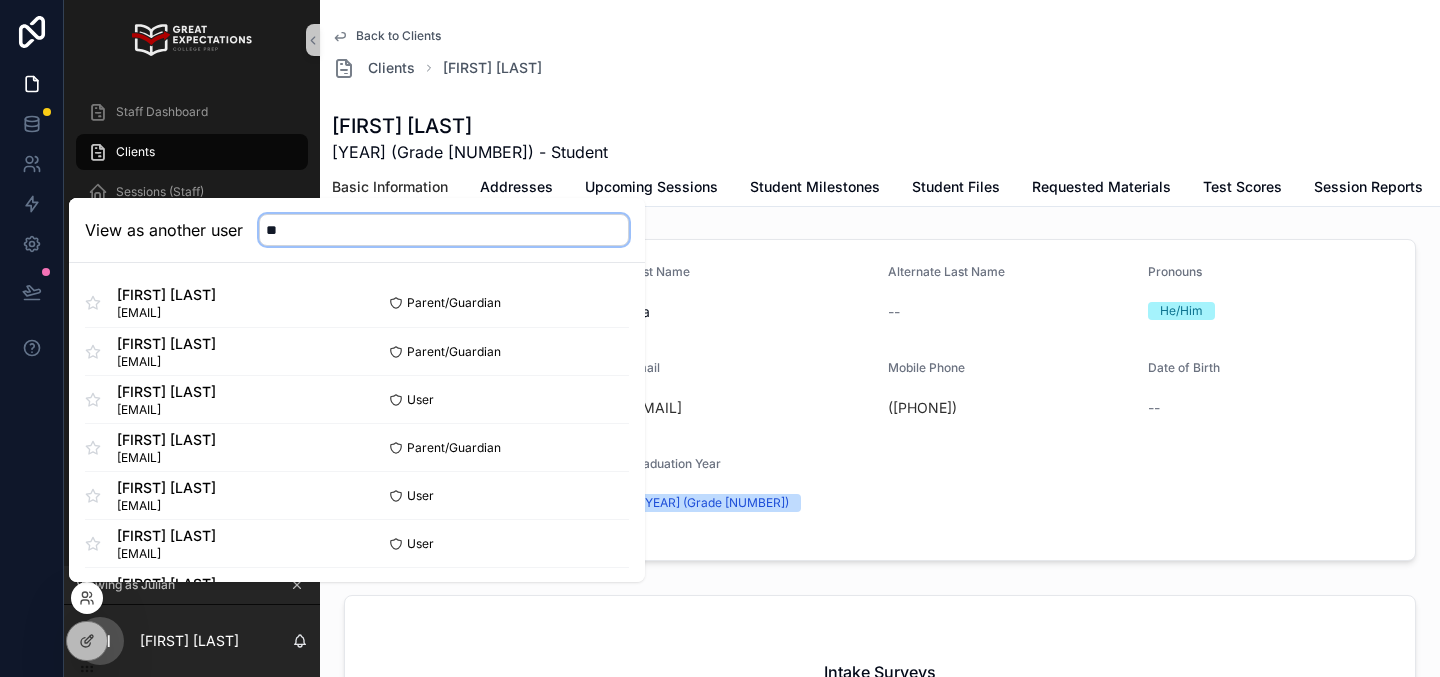 type on "*" 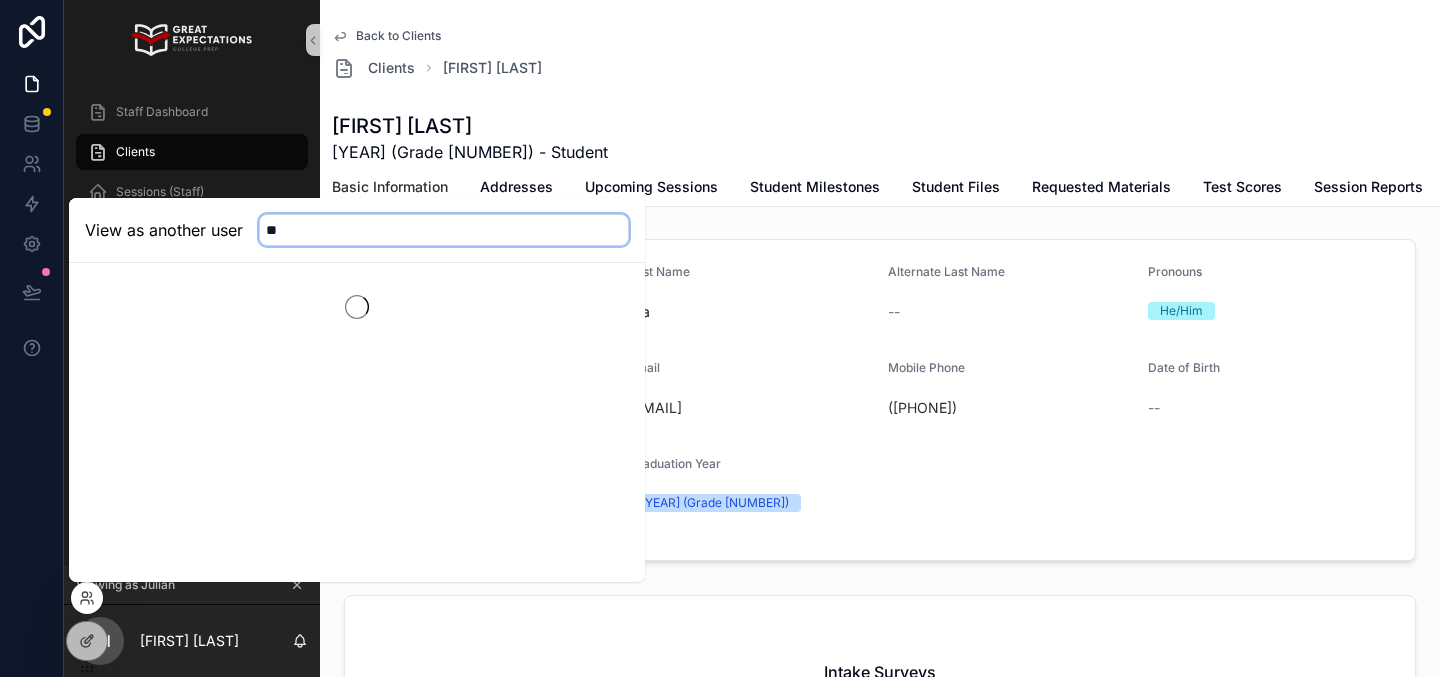 type on "*" 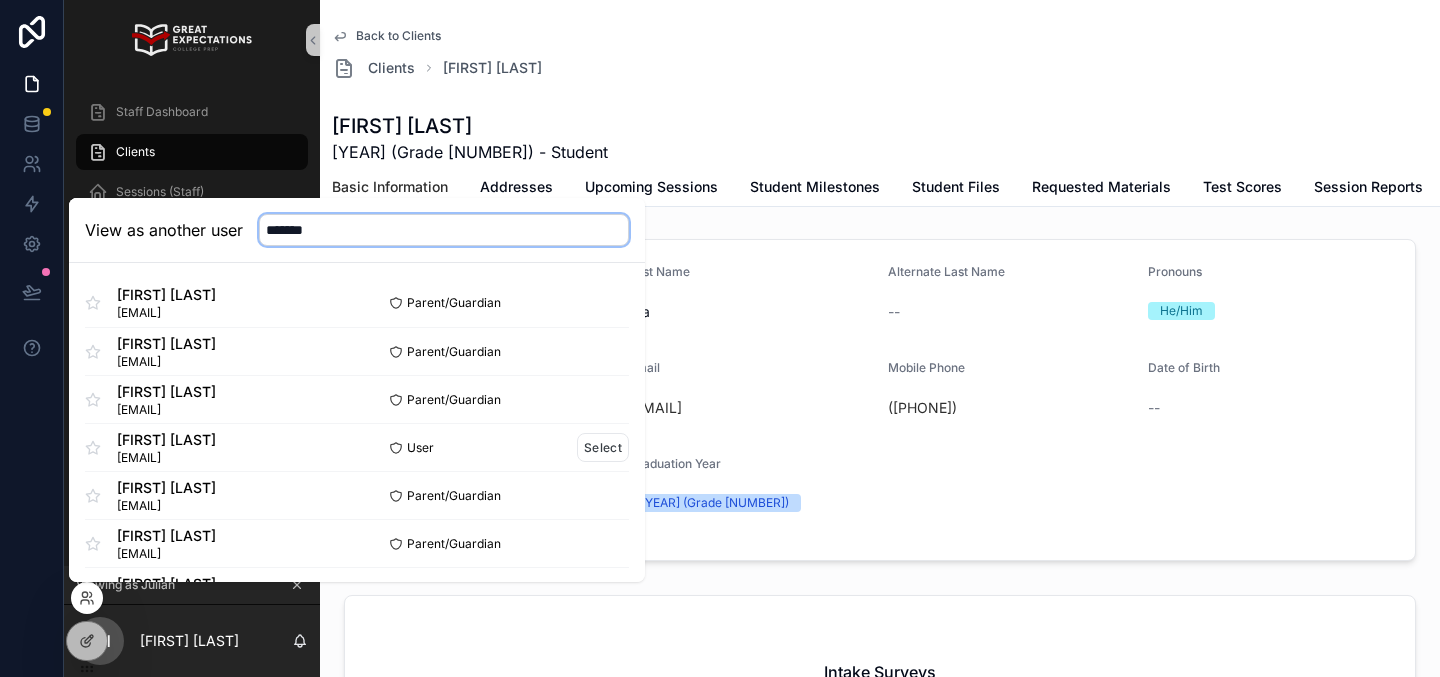 scroll, scrollTop: 49, scrollLeft: 0, axis: vertical 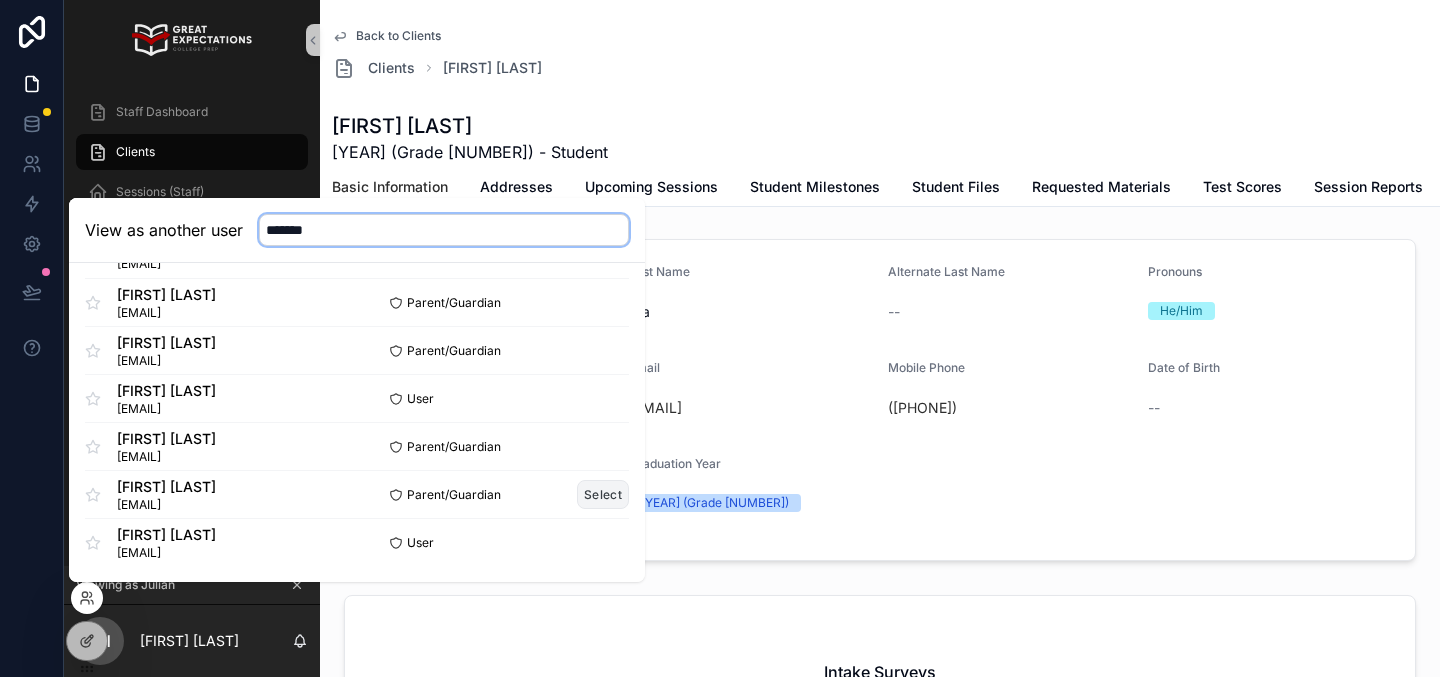 type on "*******" 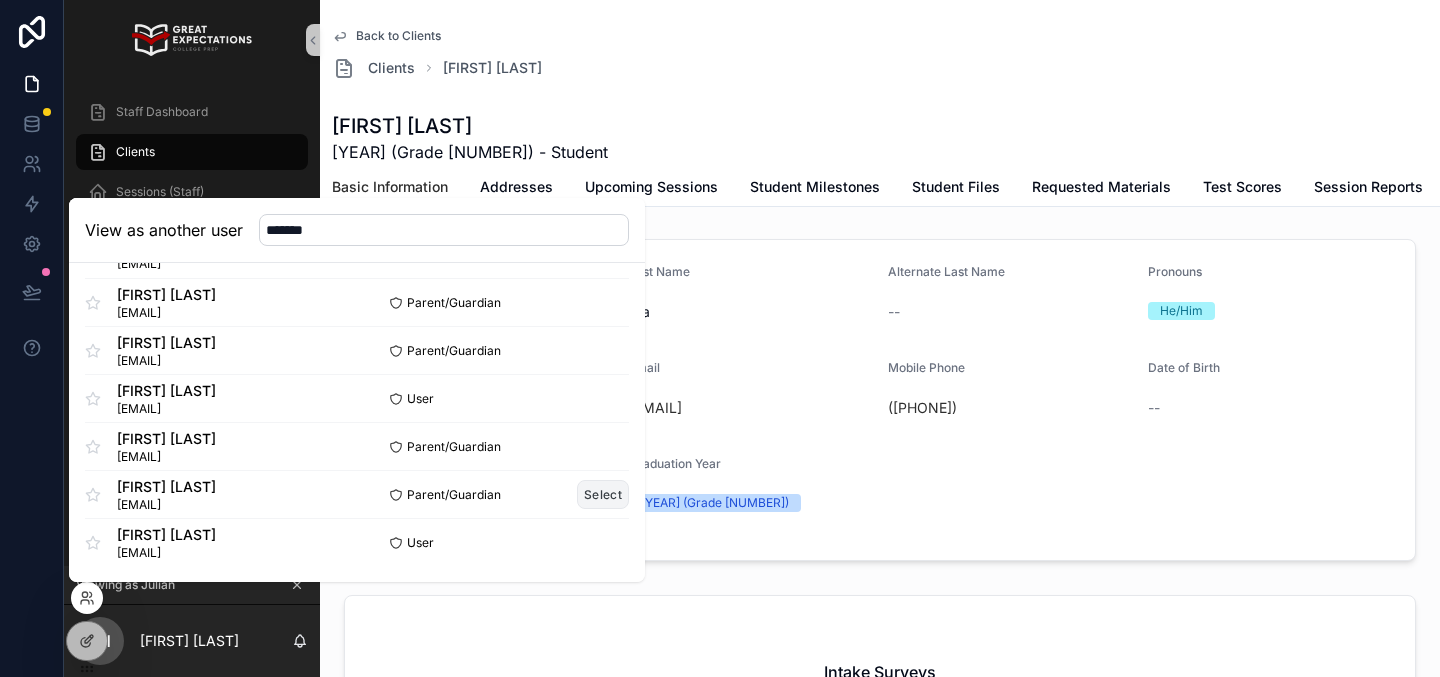 click on "Select" at bounding box center [603, 494] 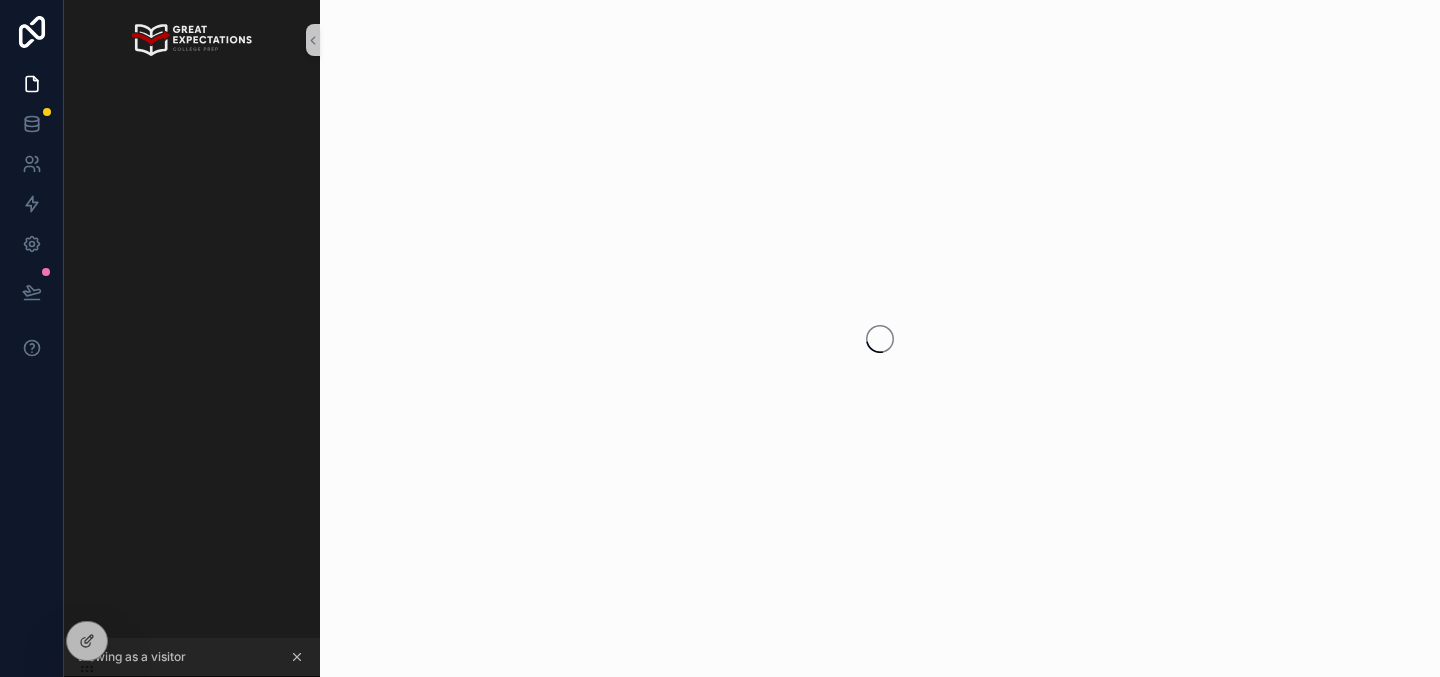 scroll, scrollTop: 0, scrollLeft: 0, axis: both 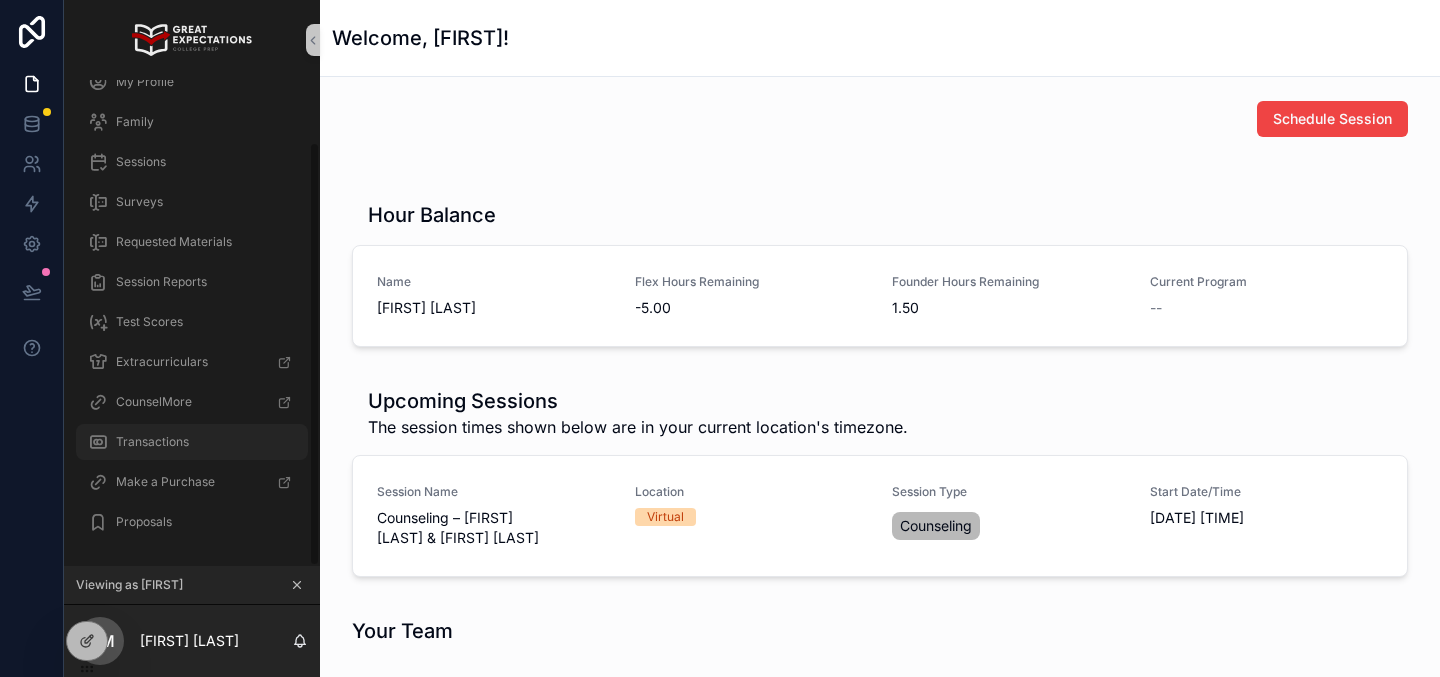click on "Transactions" at bounding box center (152, 442) 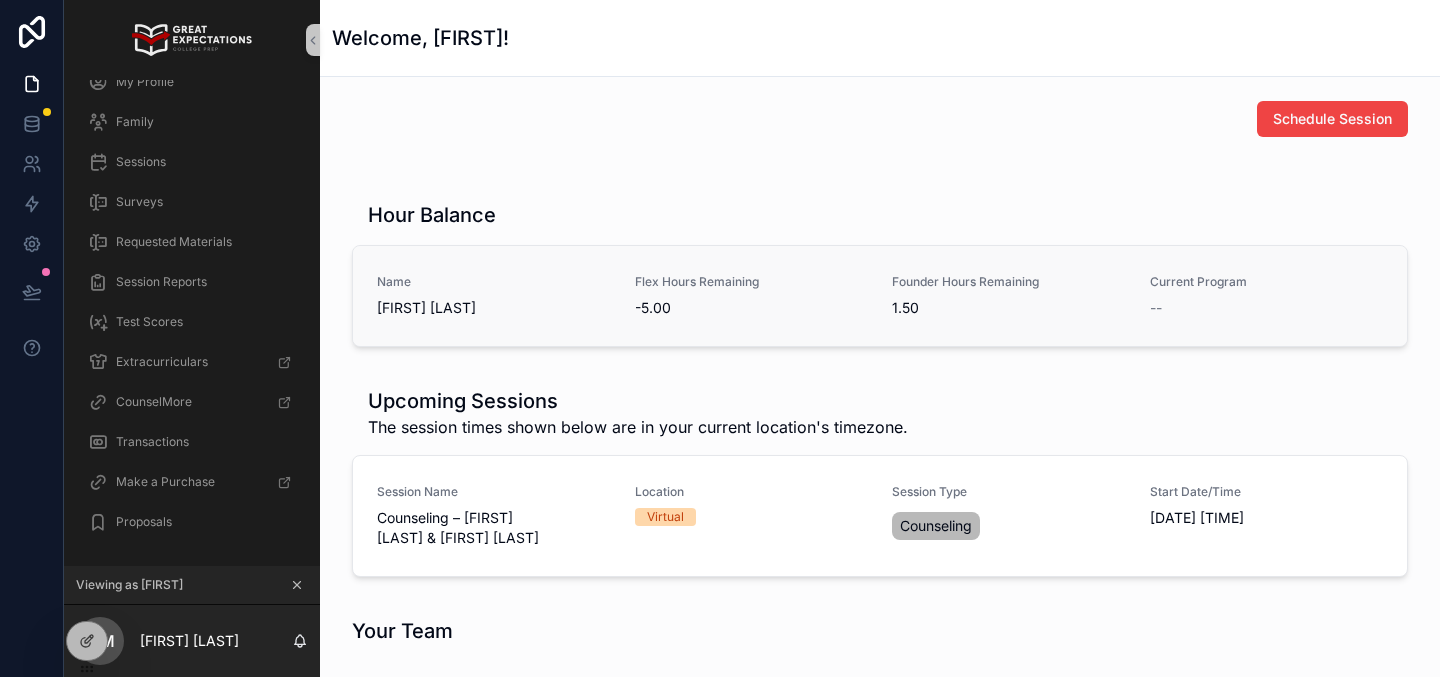 click on "1.50" at bounding box center [1009, 308] 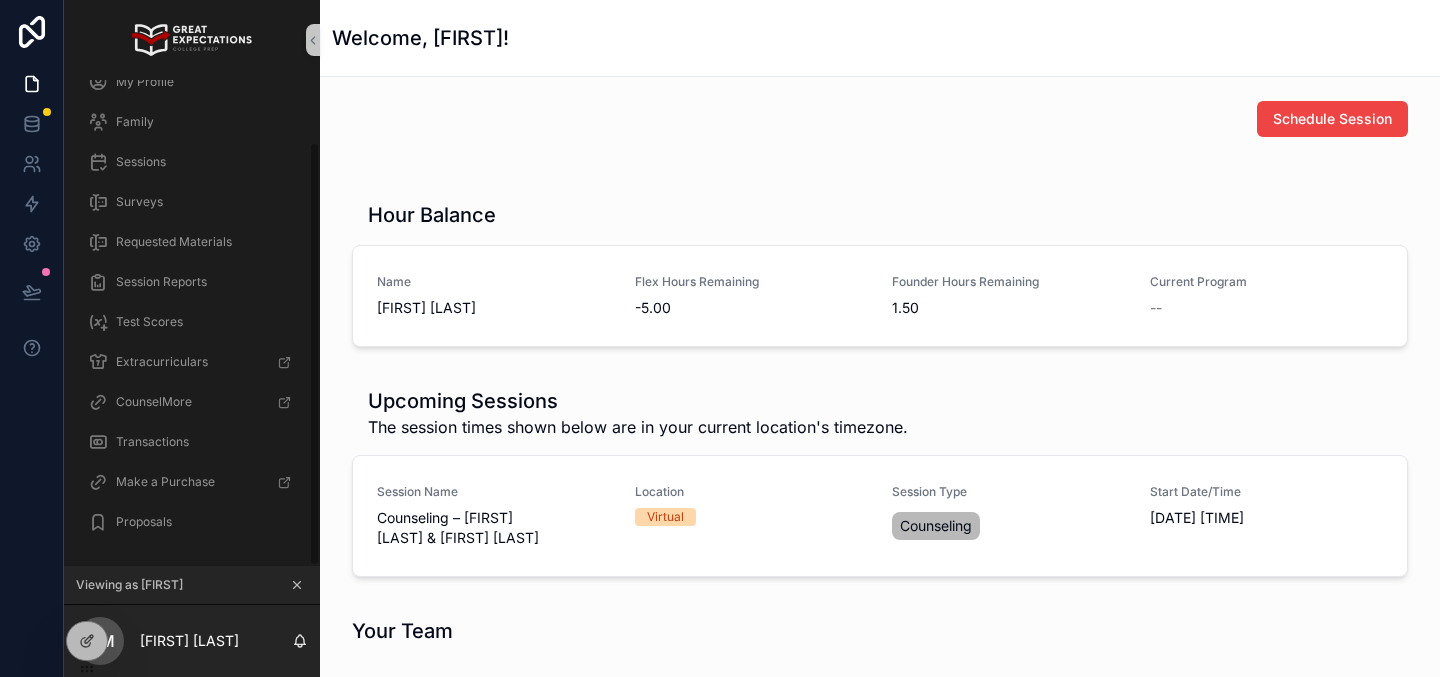 click on "Hour Balance" at bounding box center (880, 215) 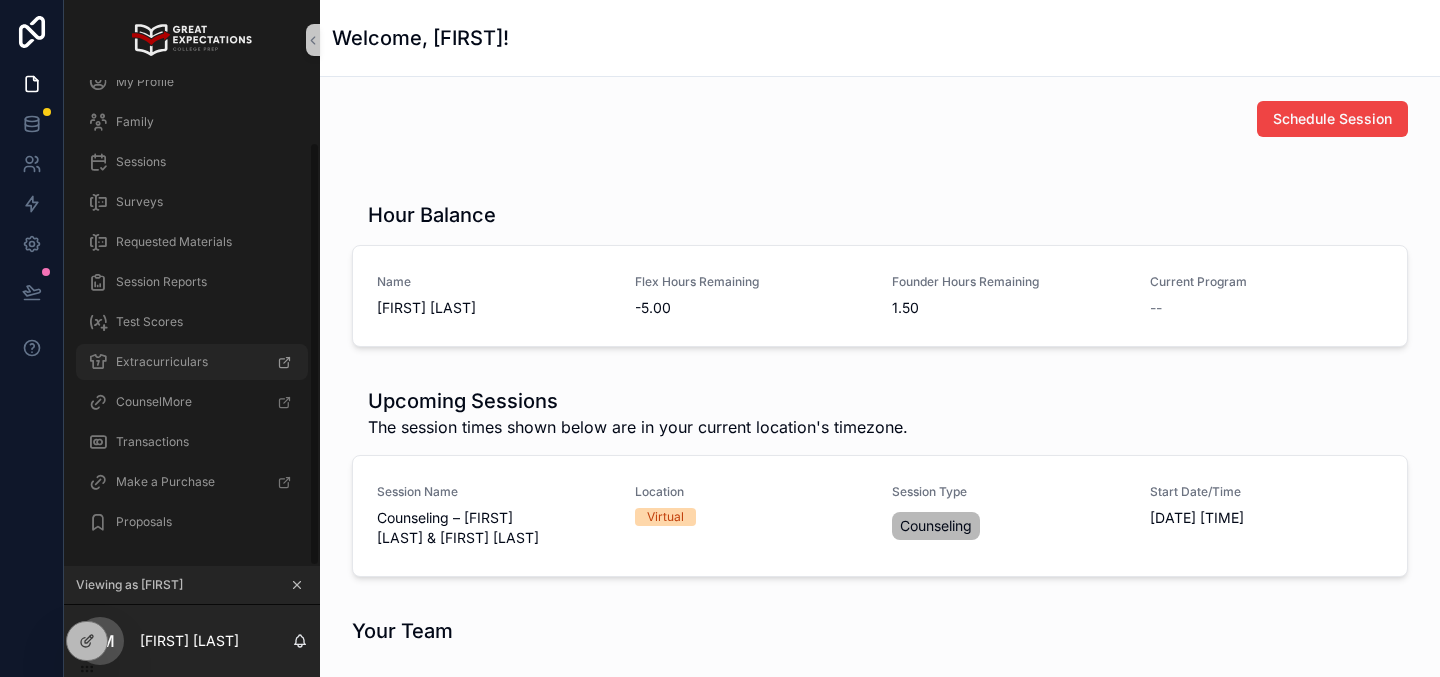 scroll, scrollTop: 0, scrollLeft: 0, axis: both 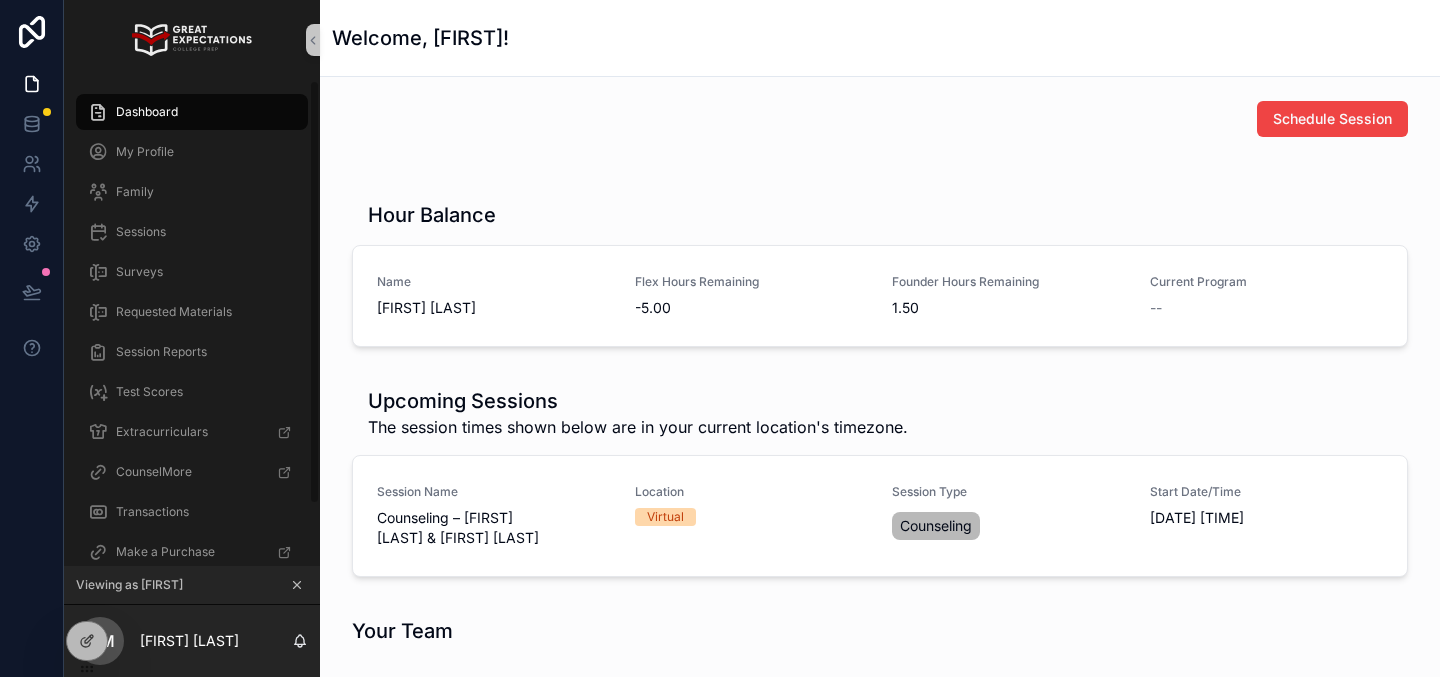 click on "Dashboard" at bounding box center [192, 112] 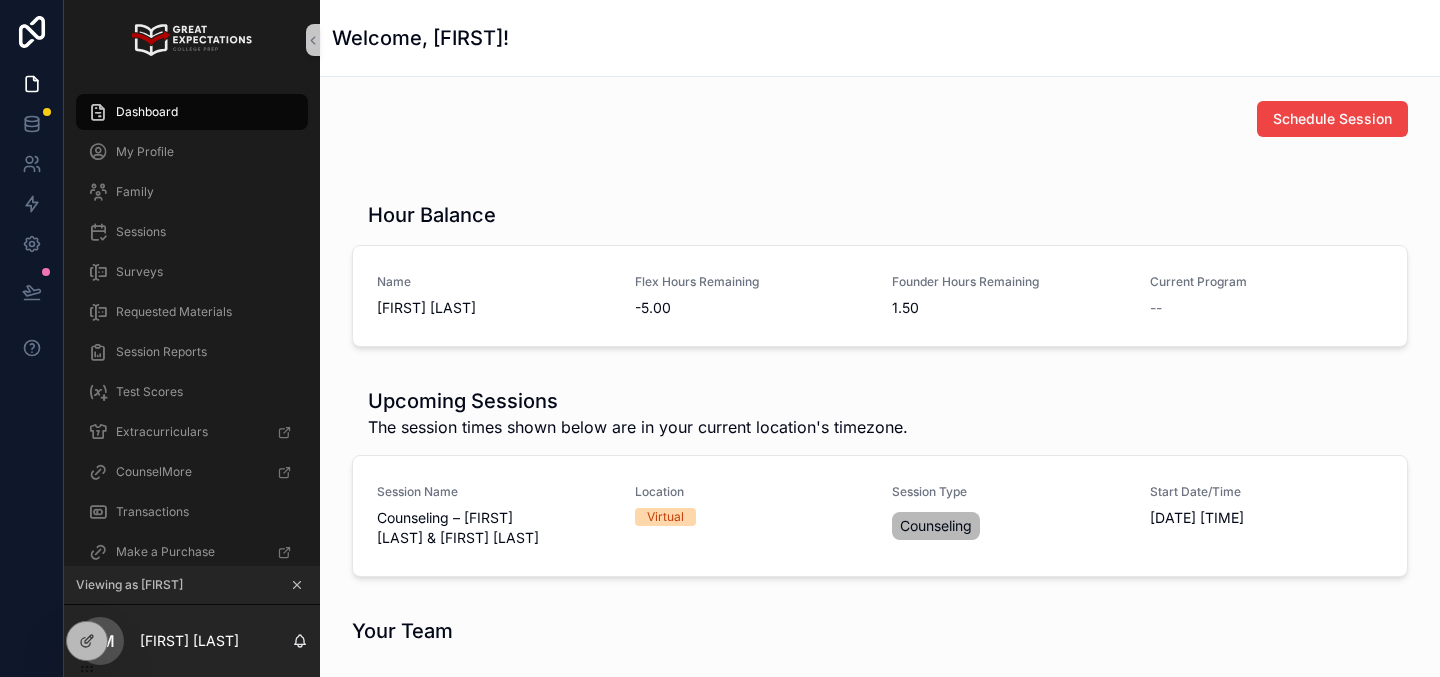 click on "Dashboard" at bounding box center [147, 112] 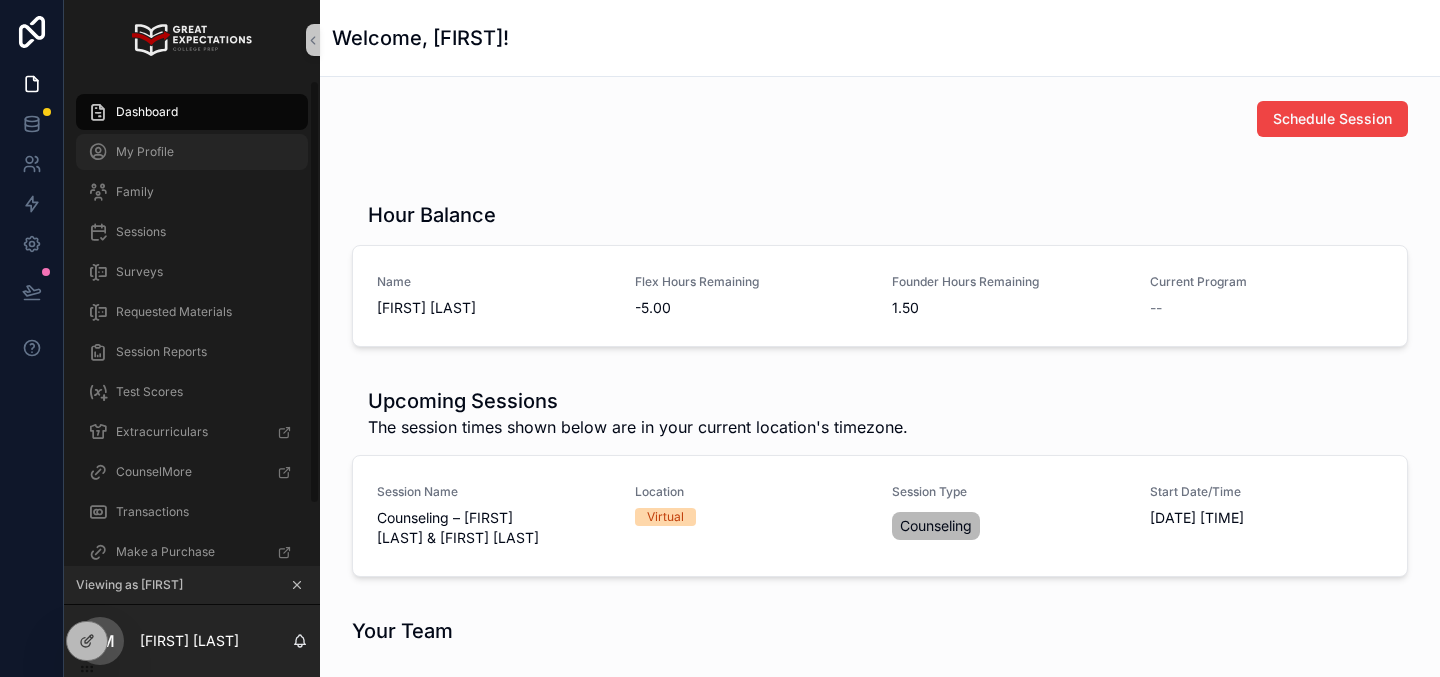 click on "My Profile" at bounding box center [192, 152] 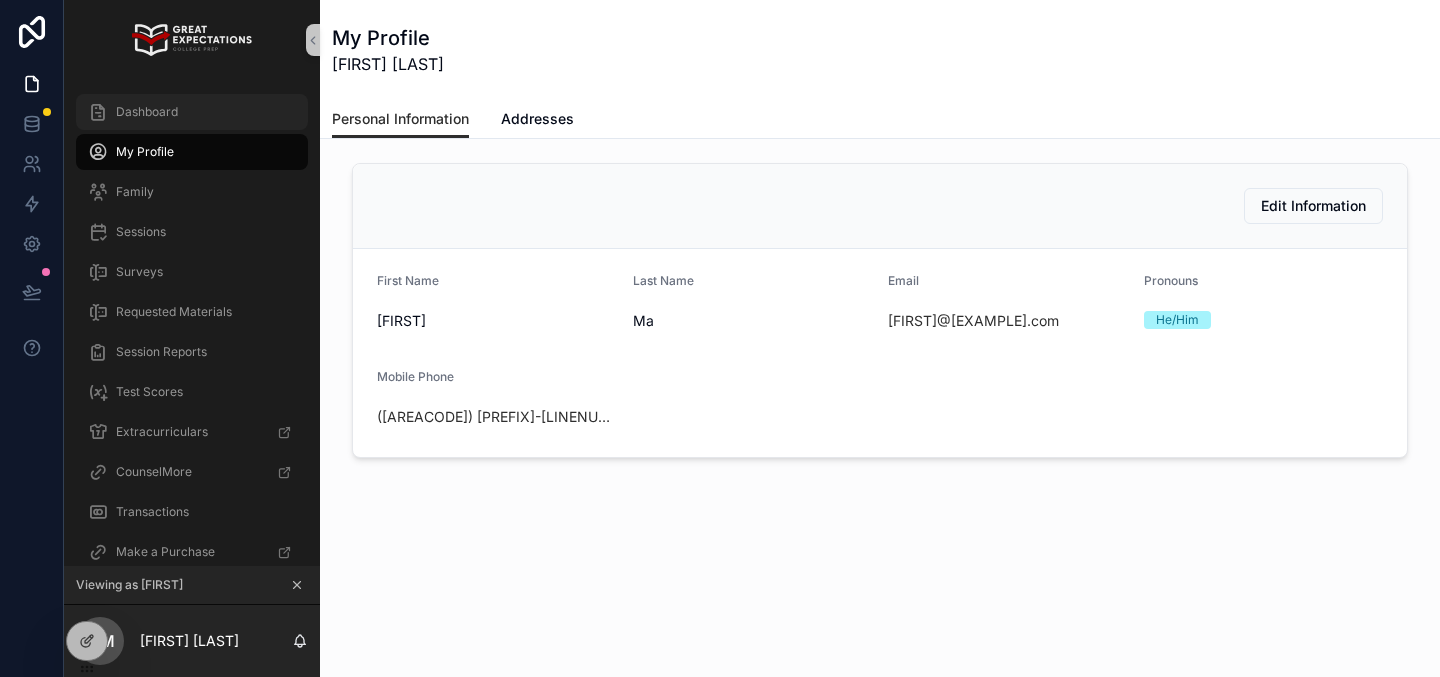 click on "Dashboard" at bounding box center [192, 112] 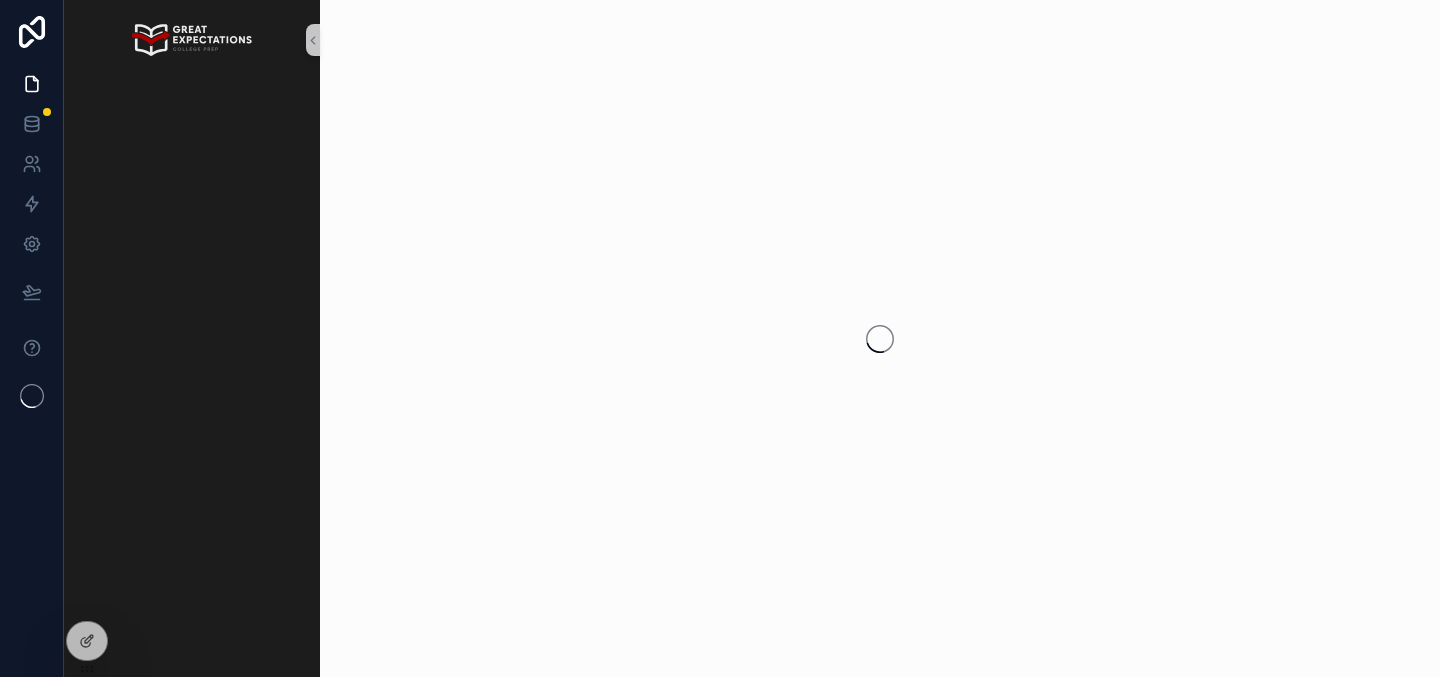 scroll, scrollTop: 0, scrollLeft: 0, axis: both 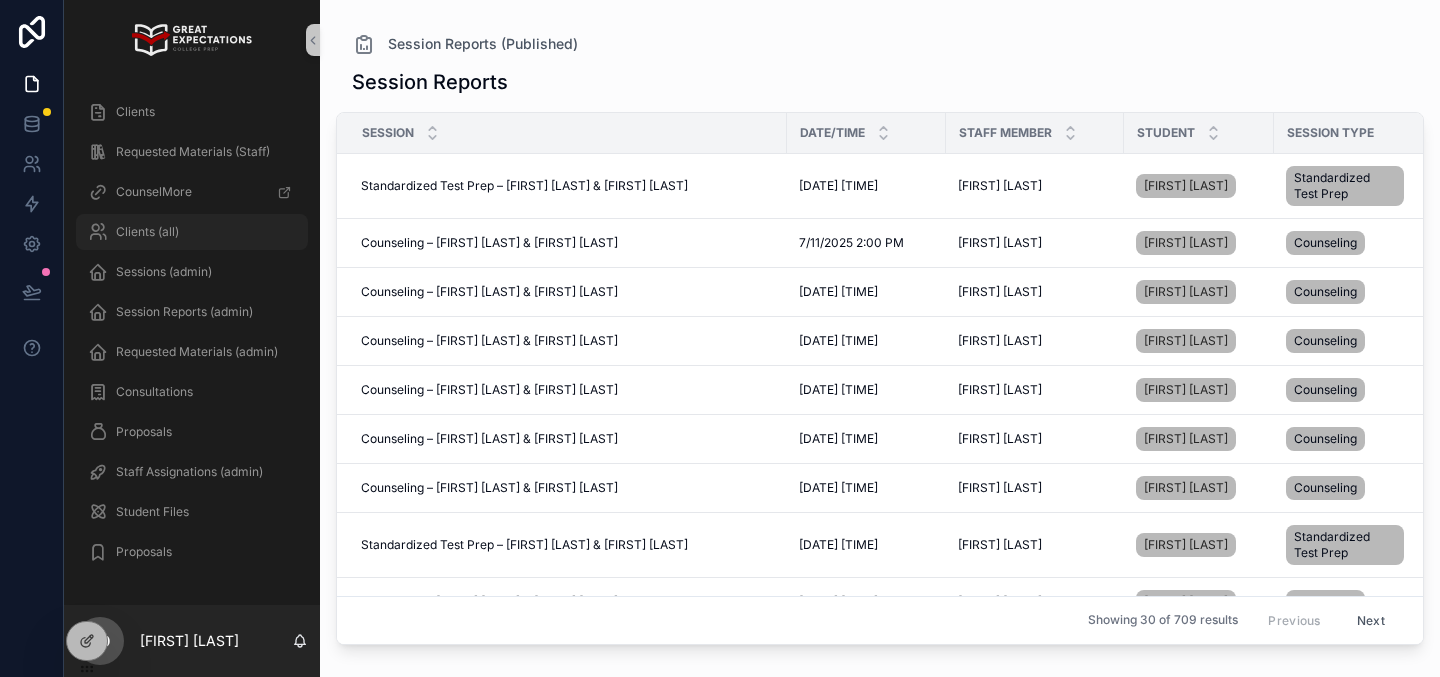 click on "Clients (all)" at bounding box center (192, 232) 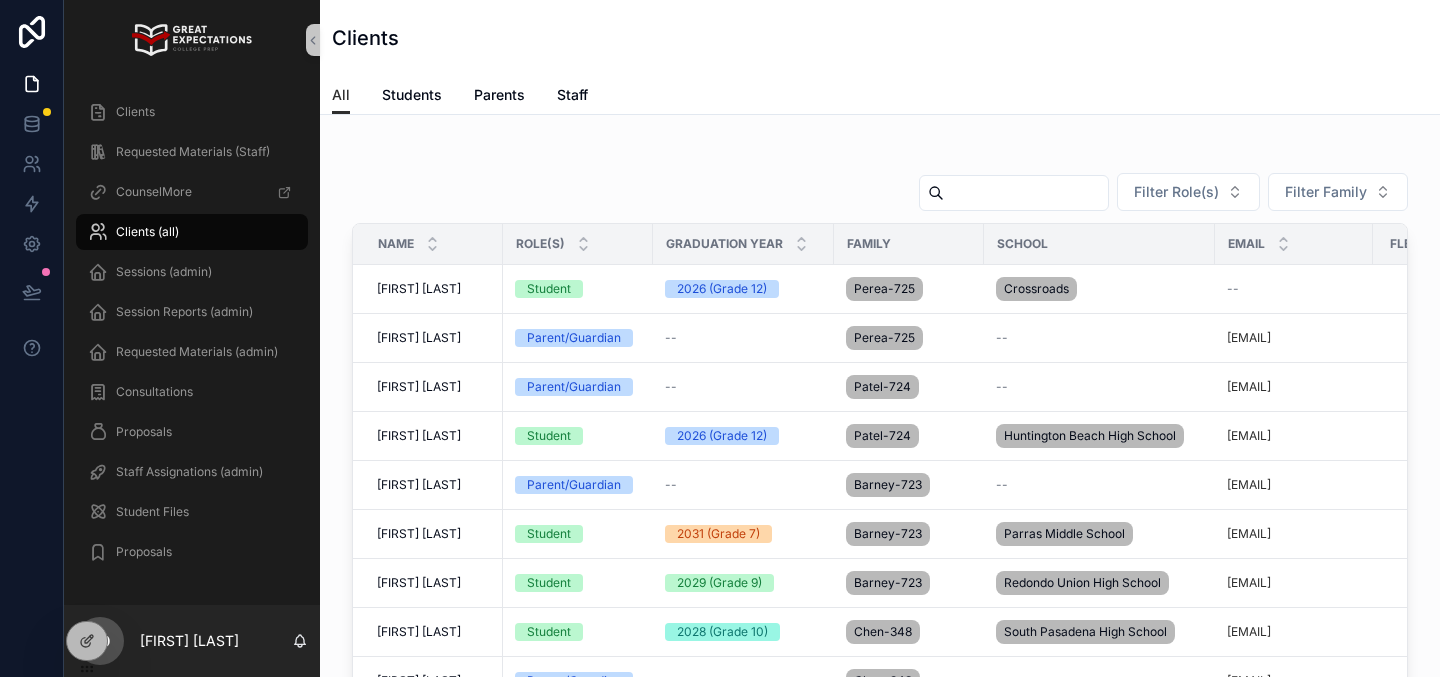 click at bounding box center (1026, 193) 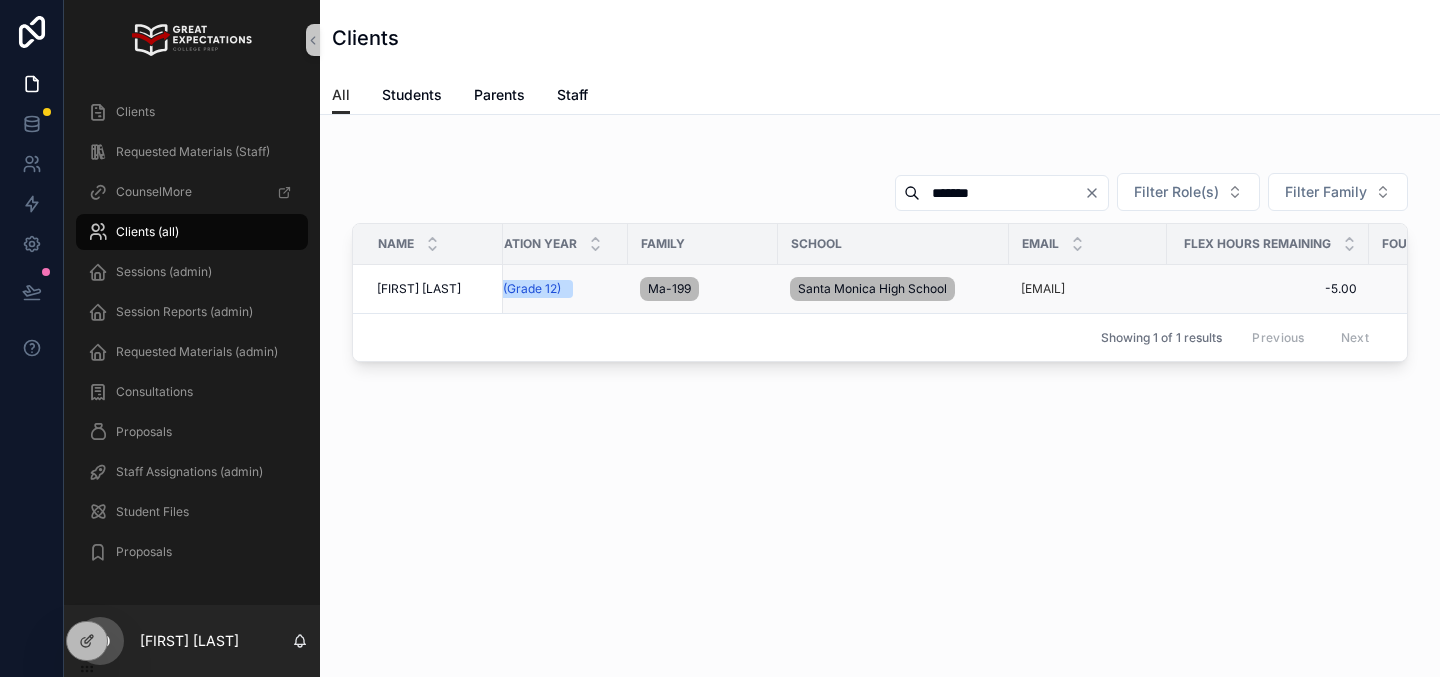 scroll, scrollTop: 0, scrollLeft: 332, axis: horizontal 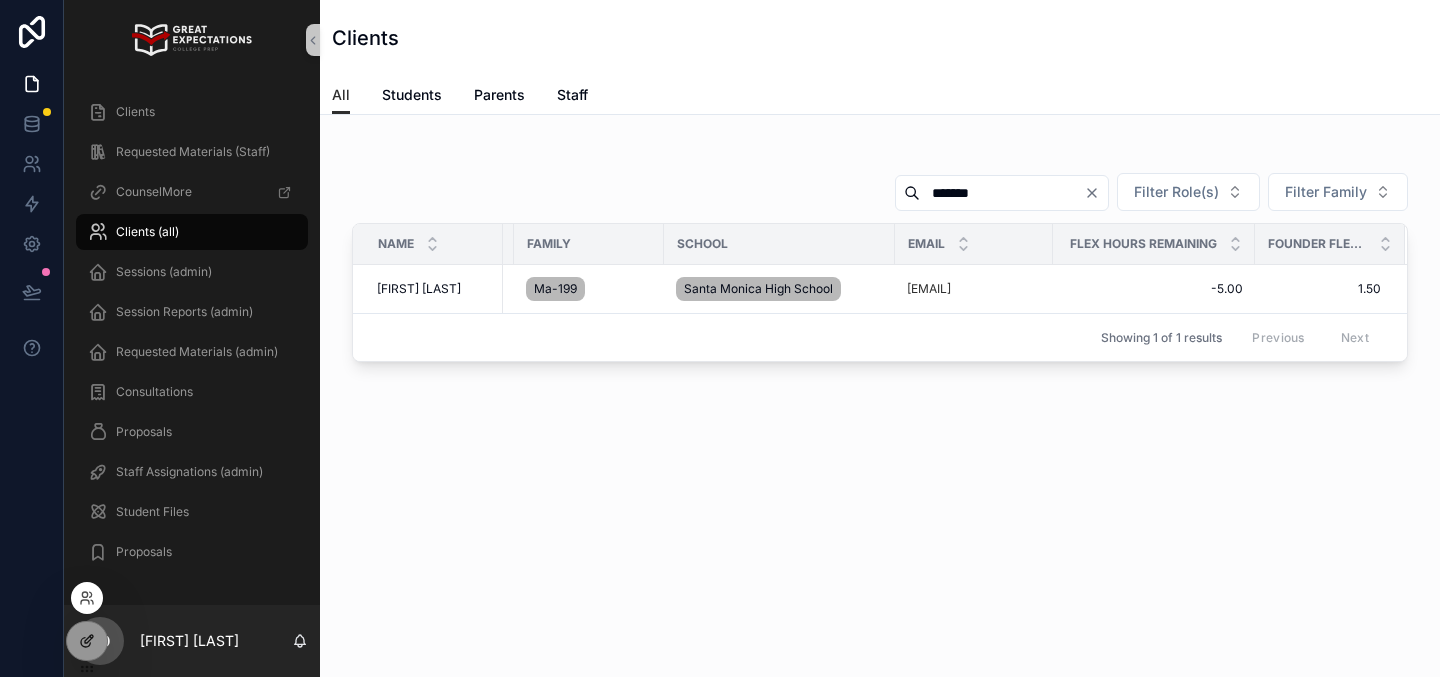 type on "*******" 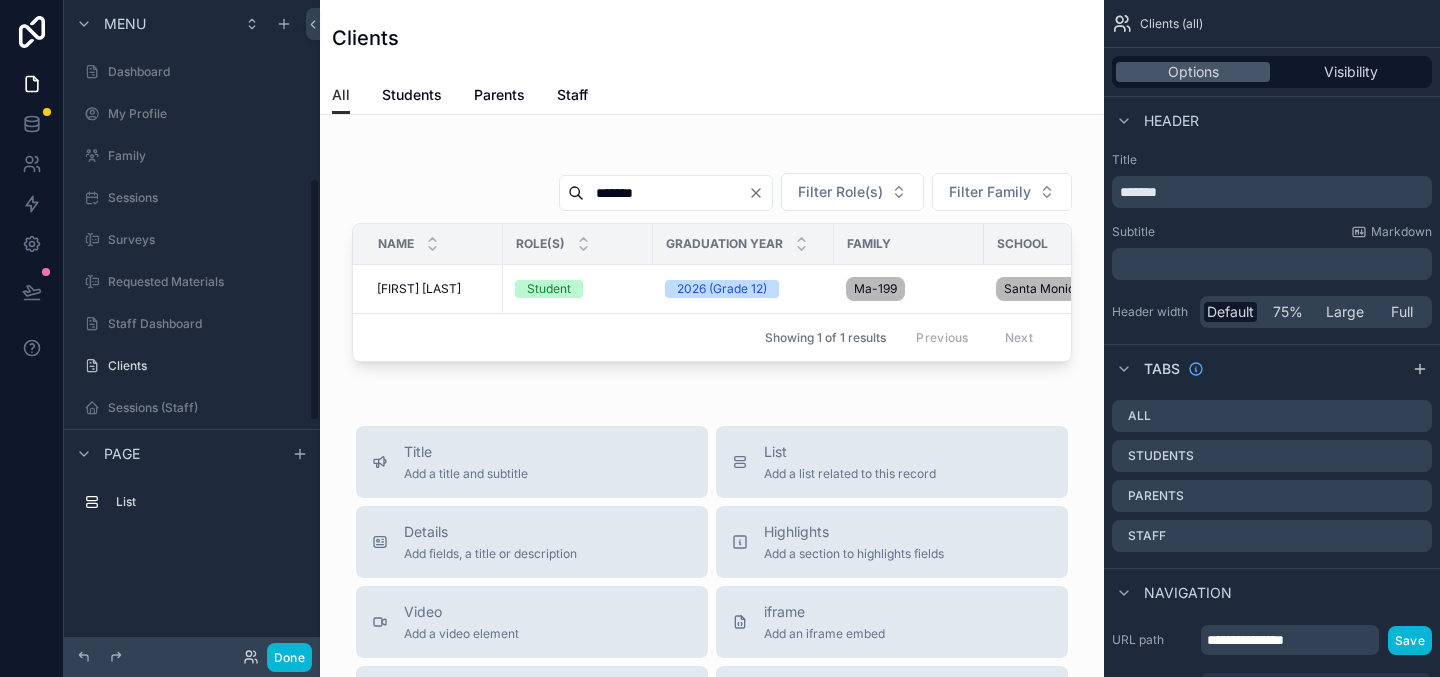 scroll, scrollTop: 479, scrollLeft: 0, axis: vertical 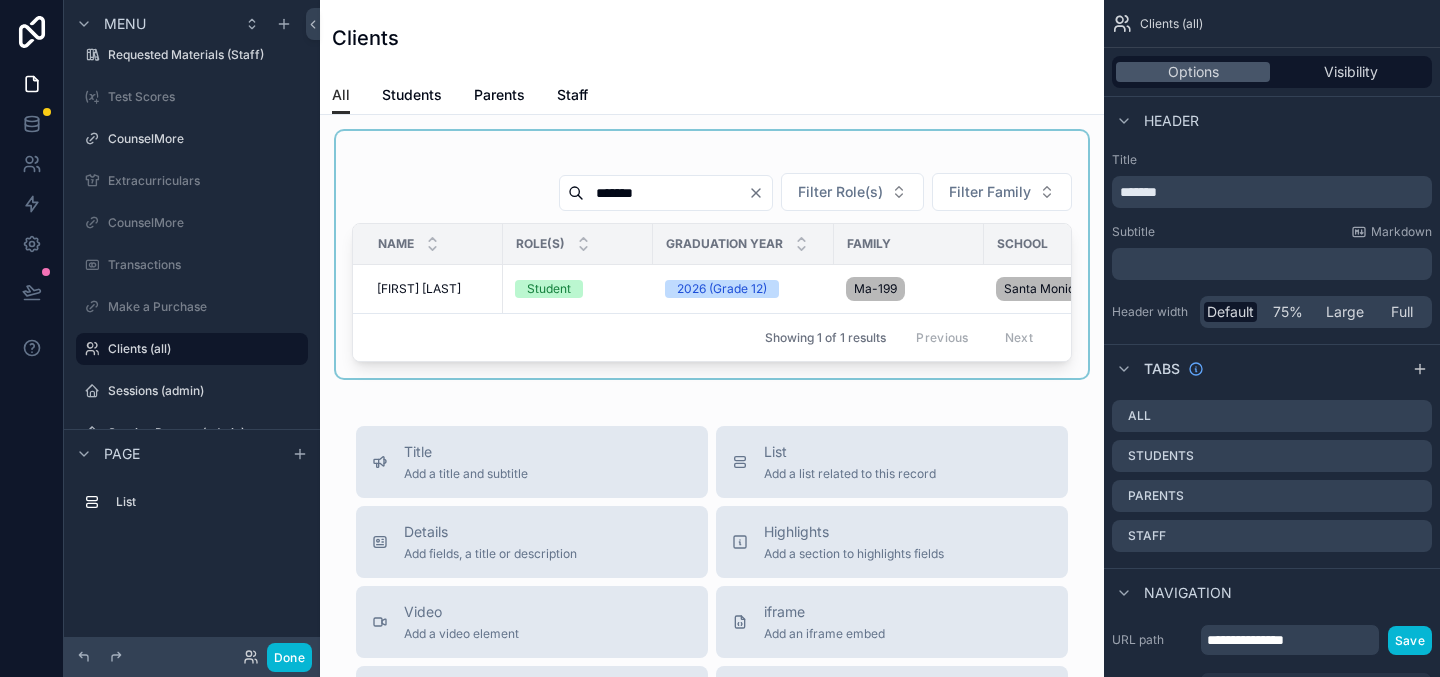 click at bounding box center [712, 254] 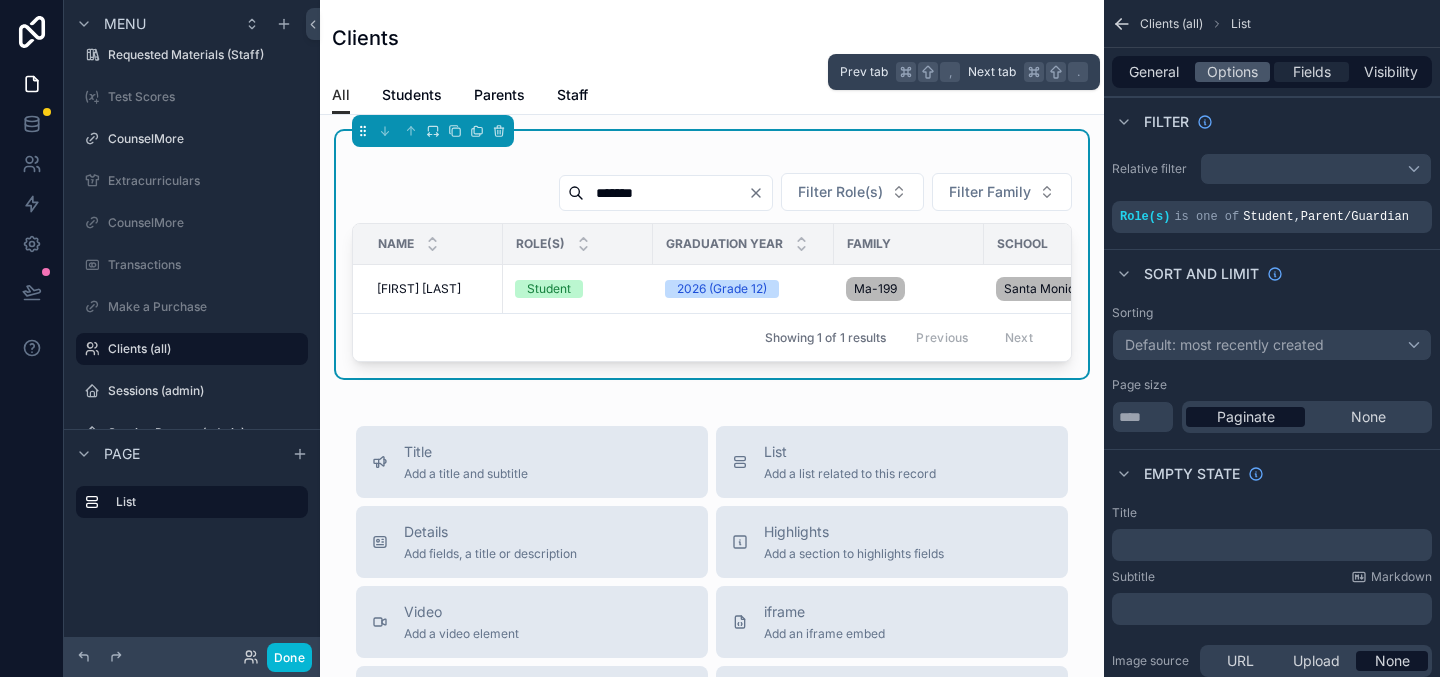 click on "Fields" at bounding box center (1312, 72) 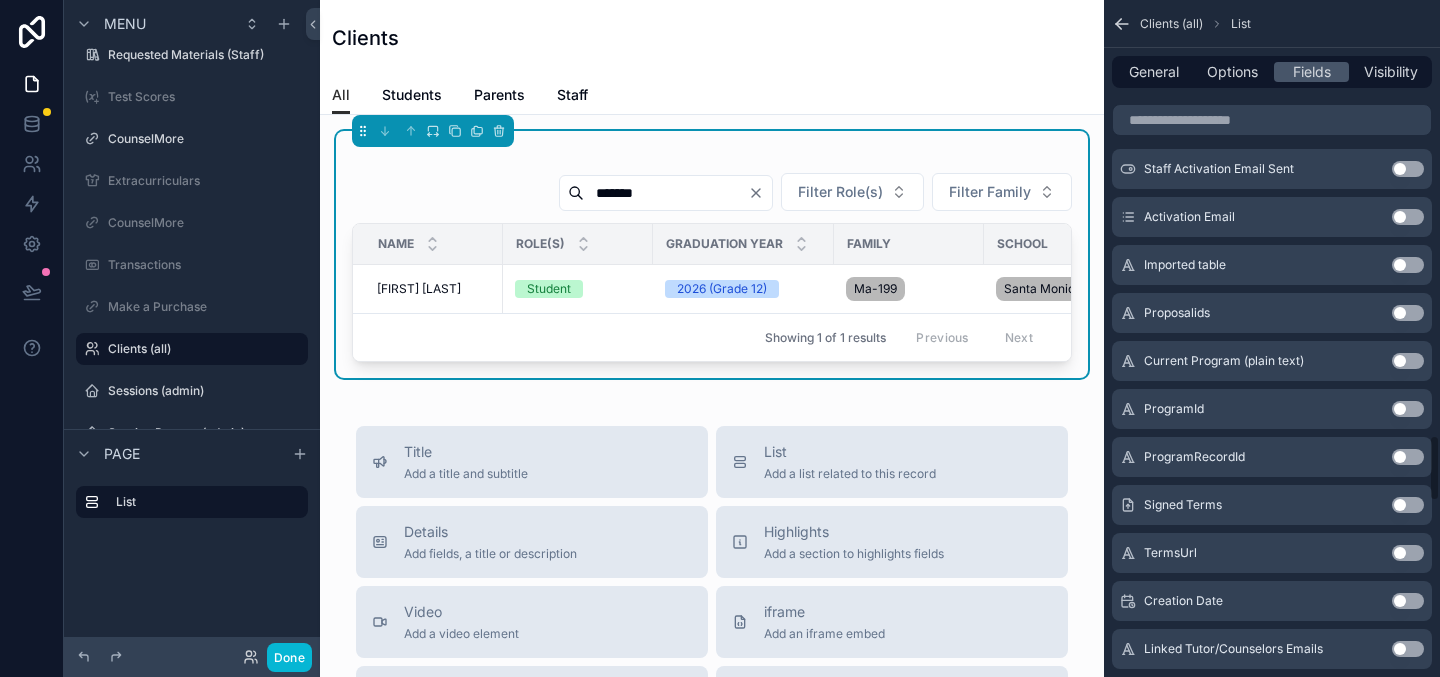 scroll, scrollTop: 4395, scrollLeft: 0, axis: vertical 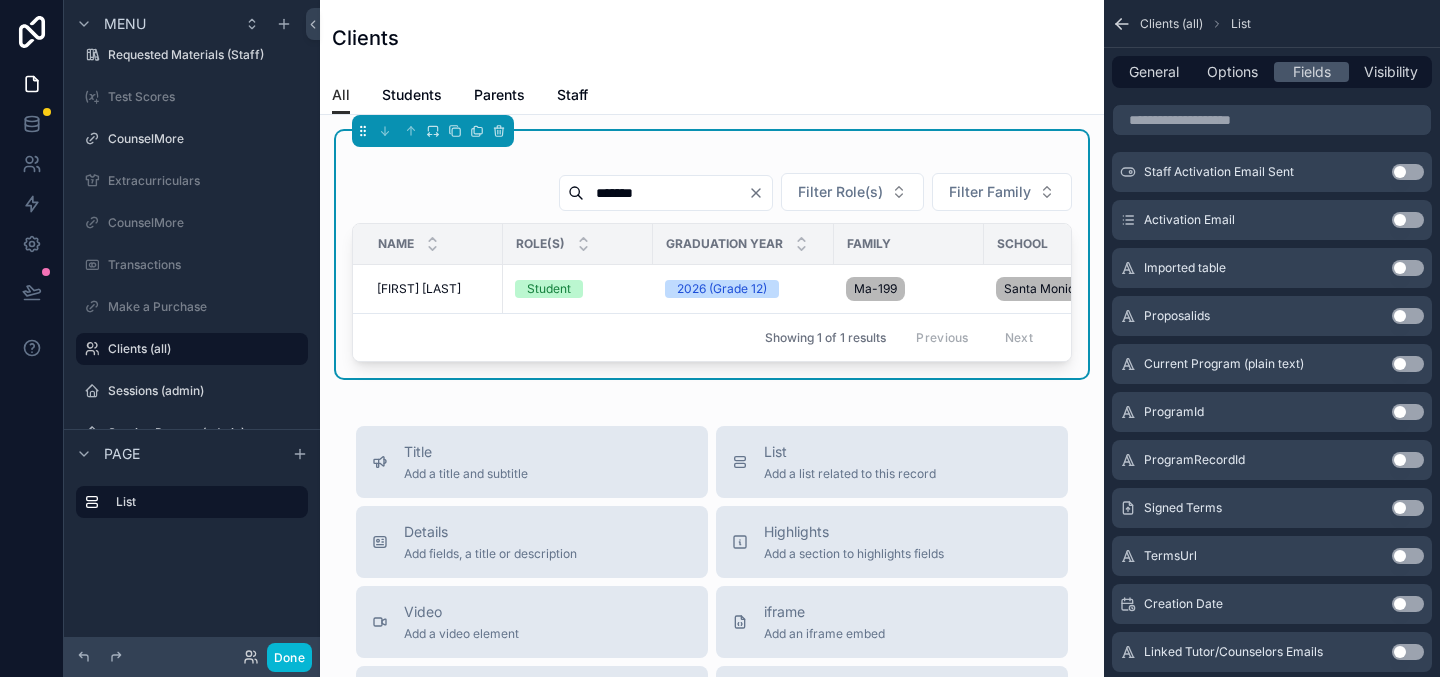 click on "Use setting" at bounding box center [1408, 364] 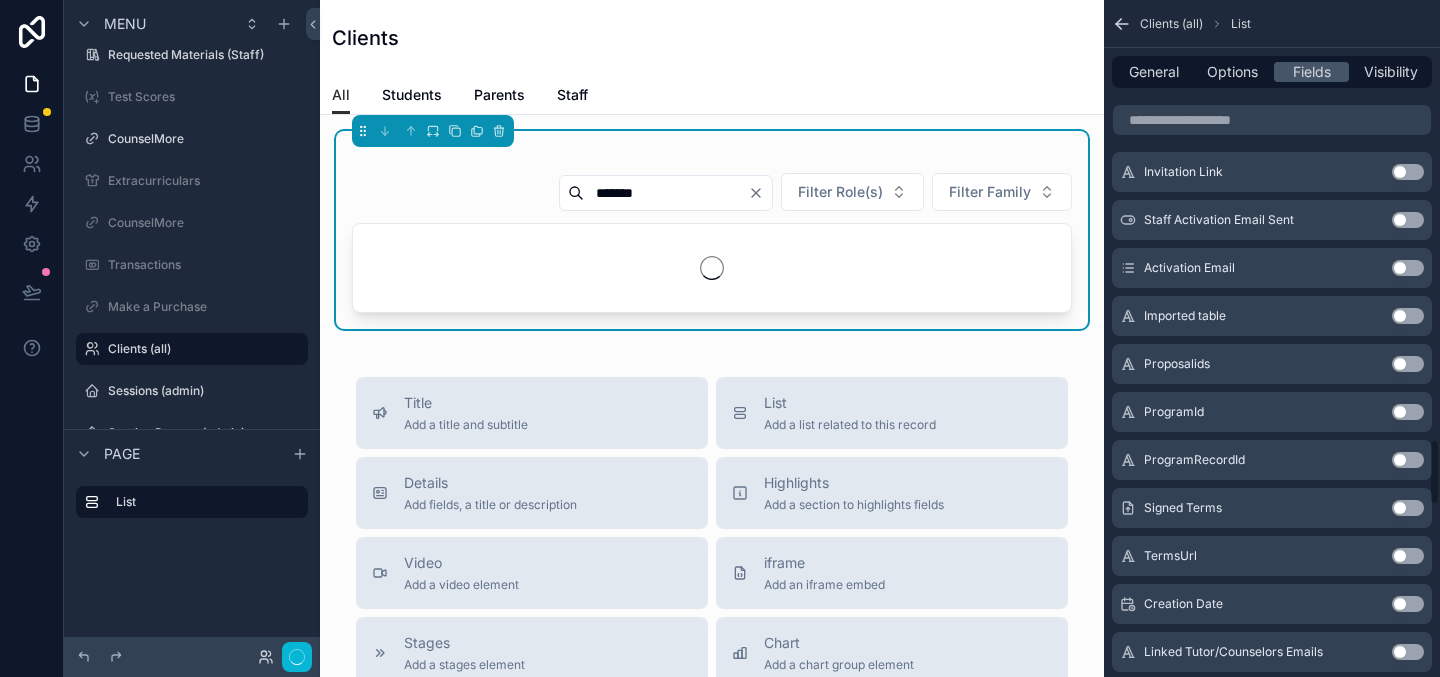 scroll, scrollTop: 4443, scrollLeft: 0, axis: vertical 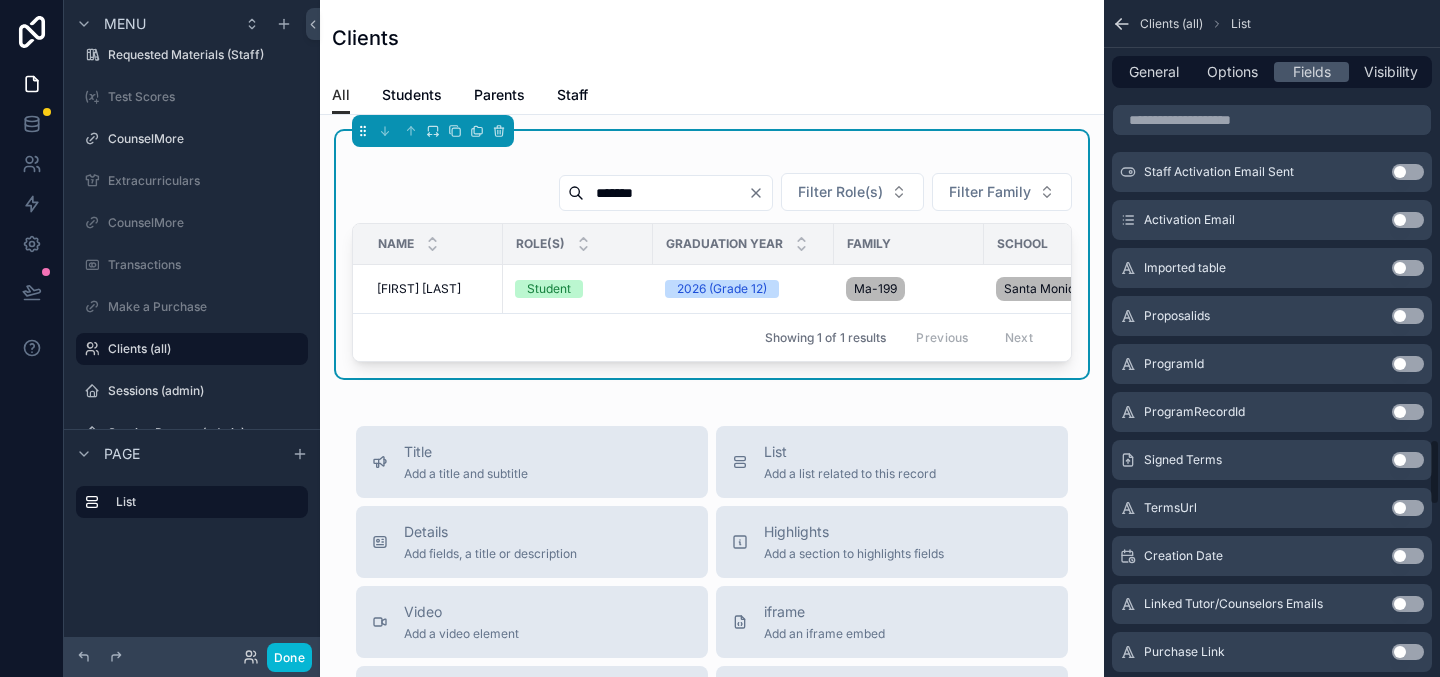 click on "Clients (all) List" at bounding box center (1272, 24) 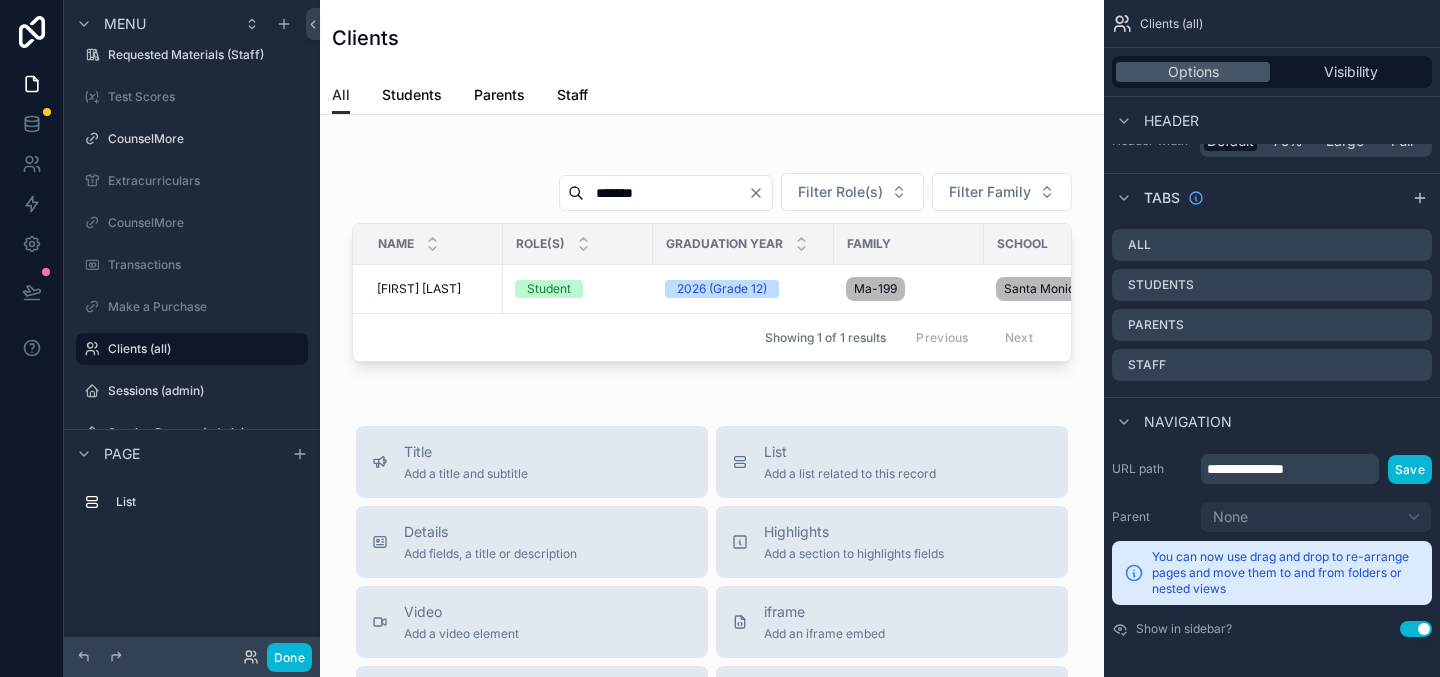 click on "Clients" at bounding box center [712, 38] 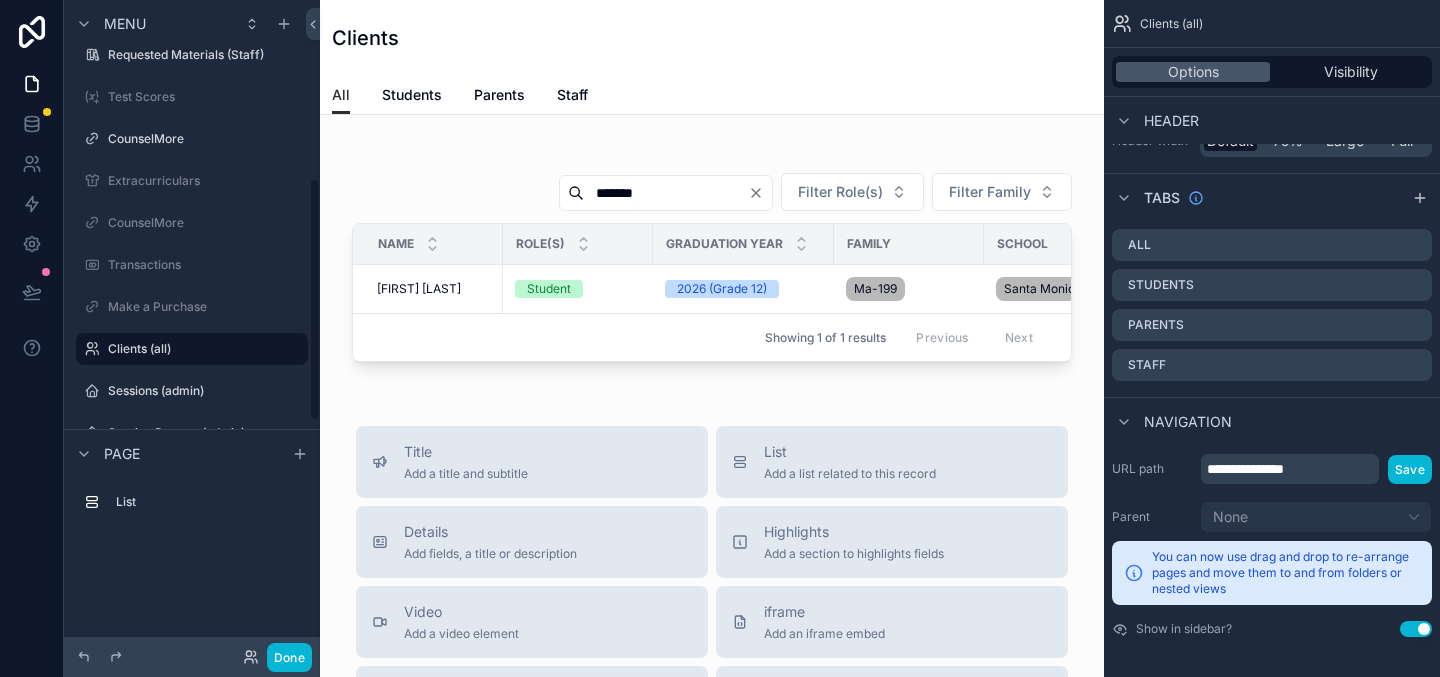 click on "Make a Purchase" at bounding box center [192, 307] 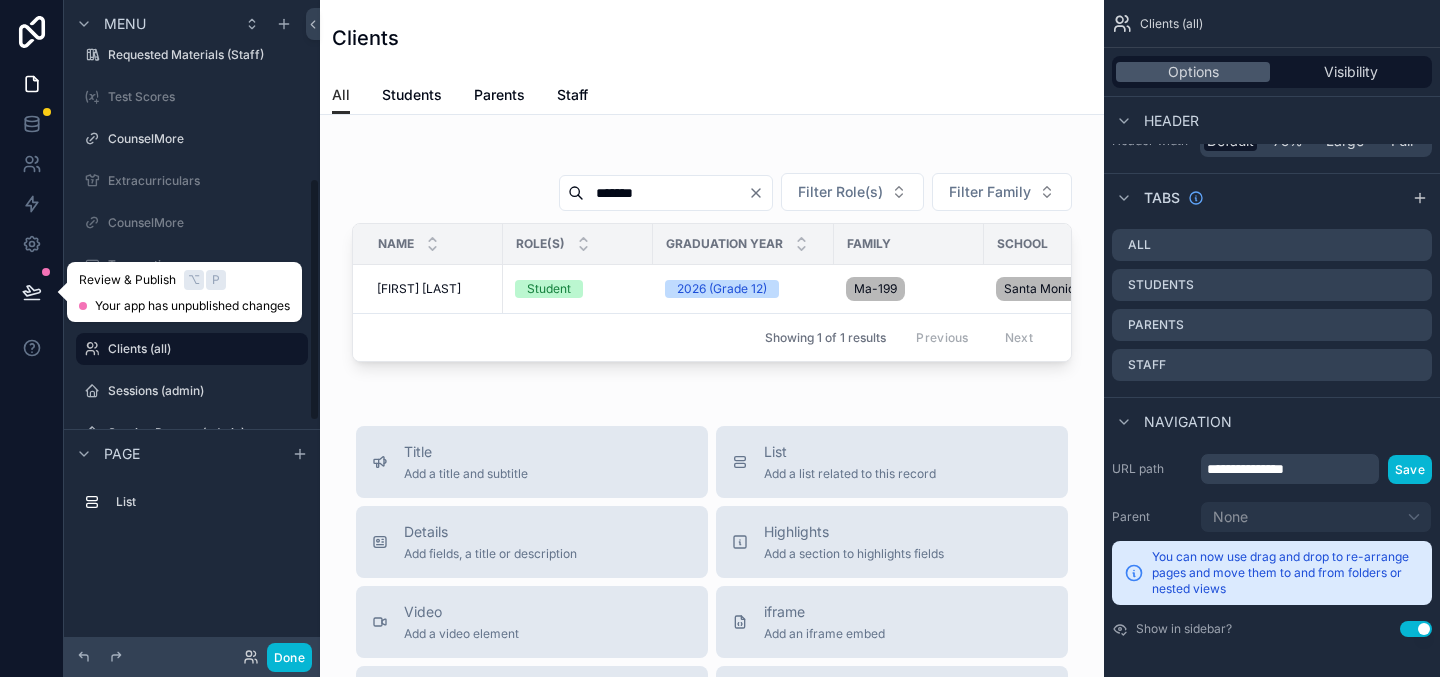 click at bounding box center [32, 292] 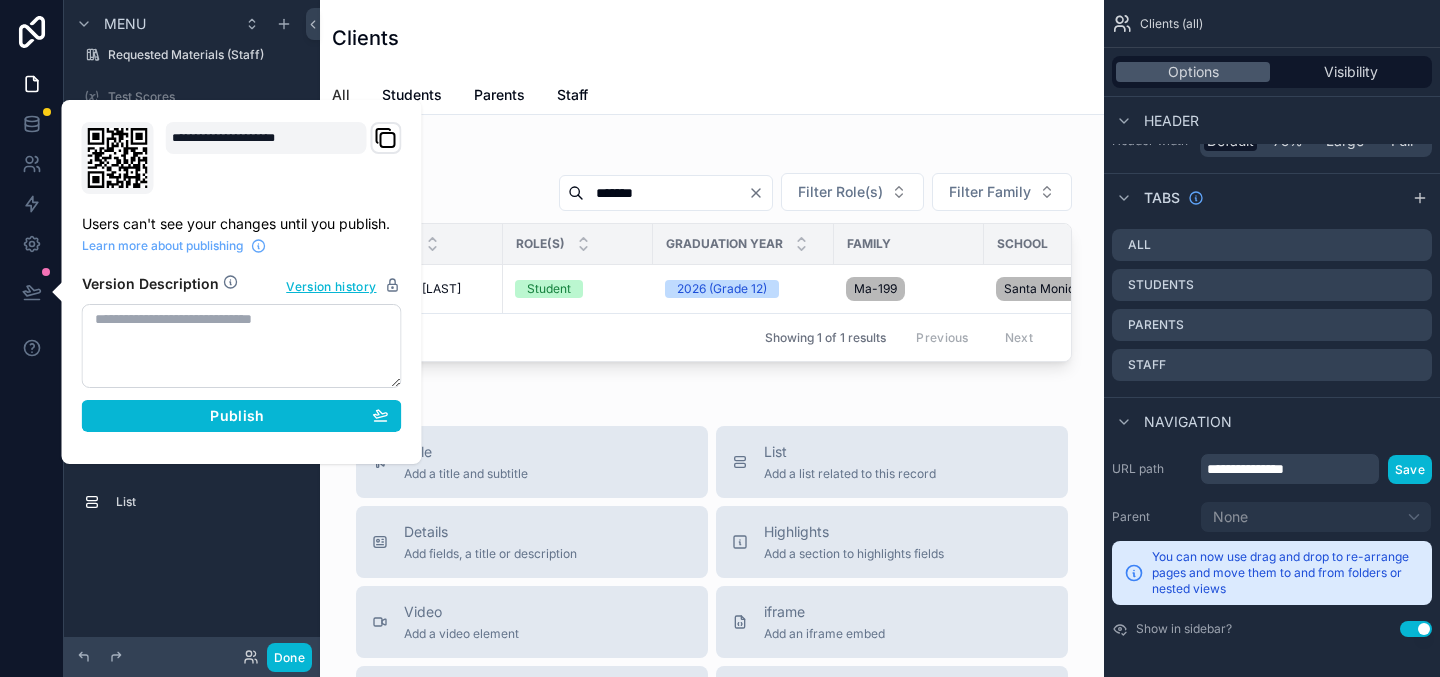 click on "**********" at bounding box center [242, 282] 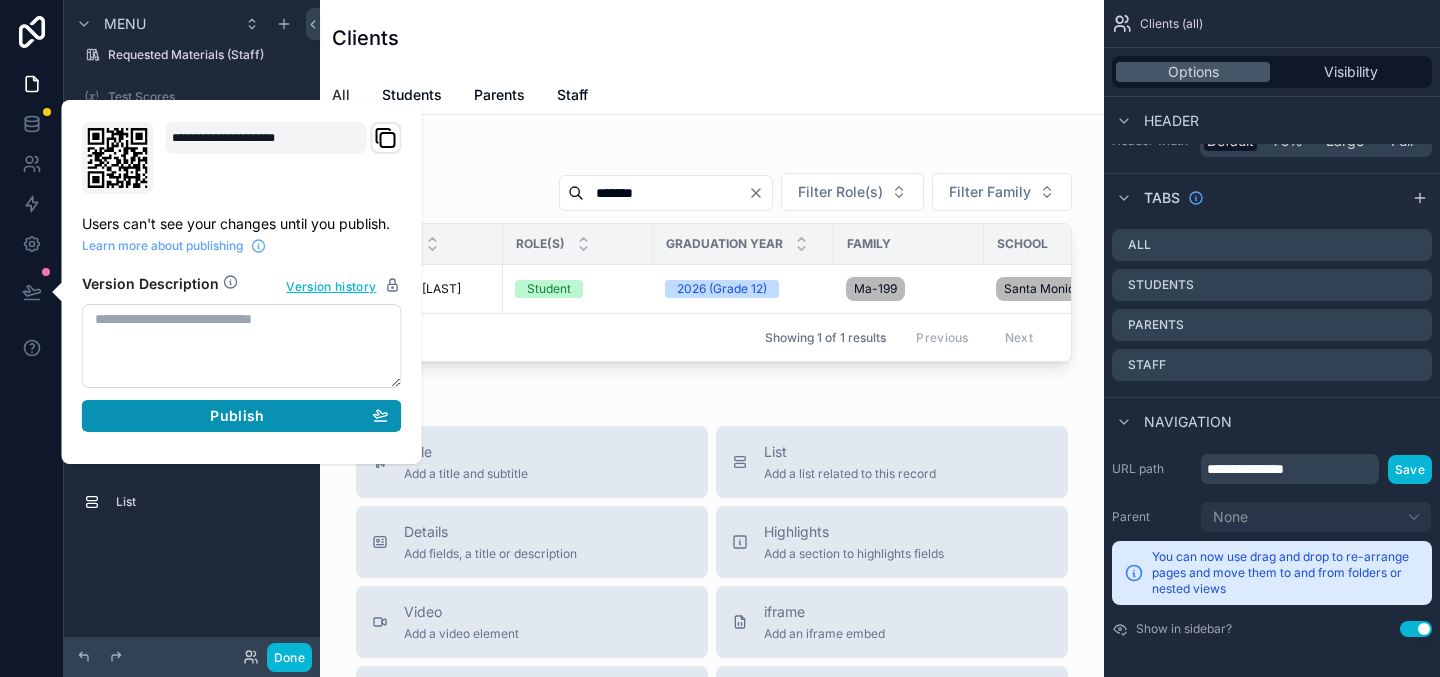 click on "Publish" at bounding box center [242, 416] 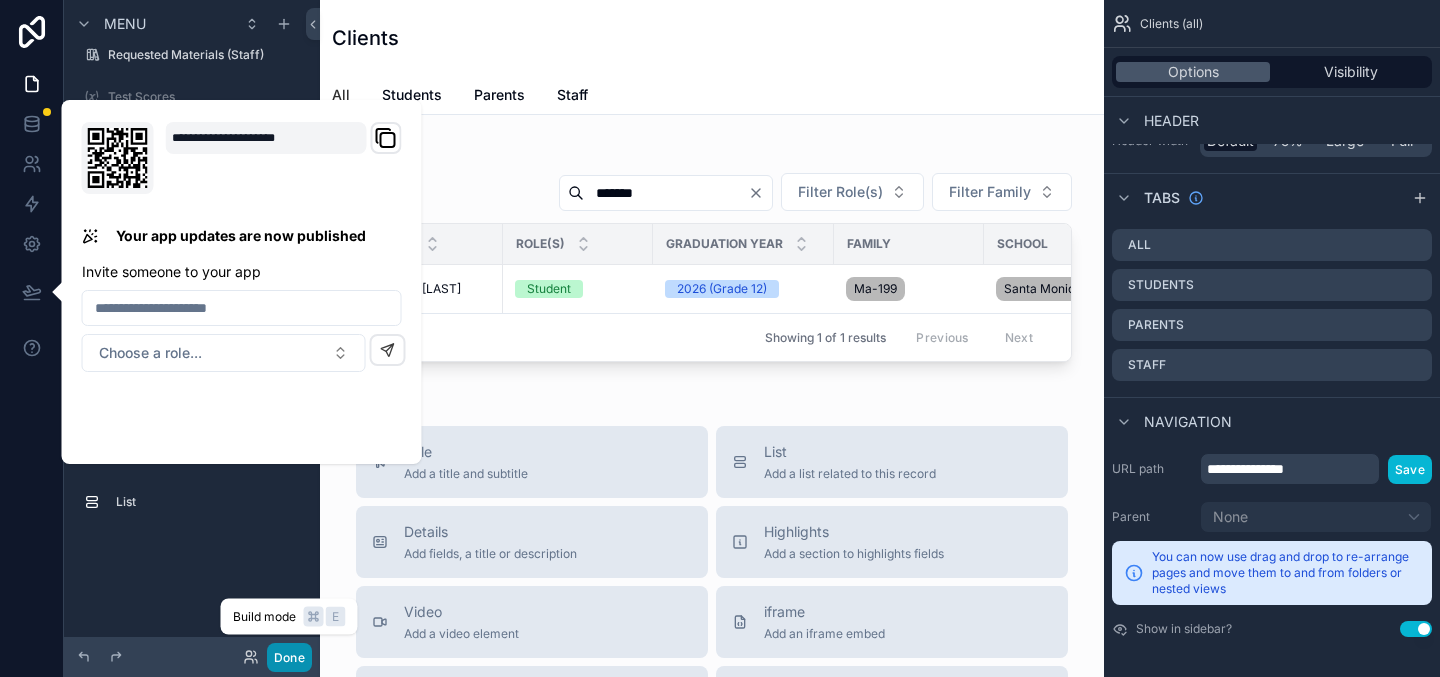 click on "Done" at bounding box center [289, 657] 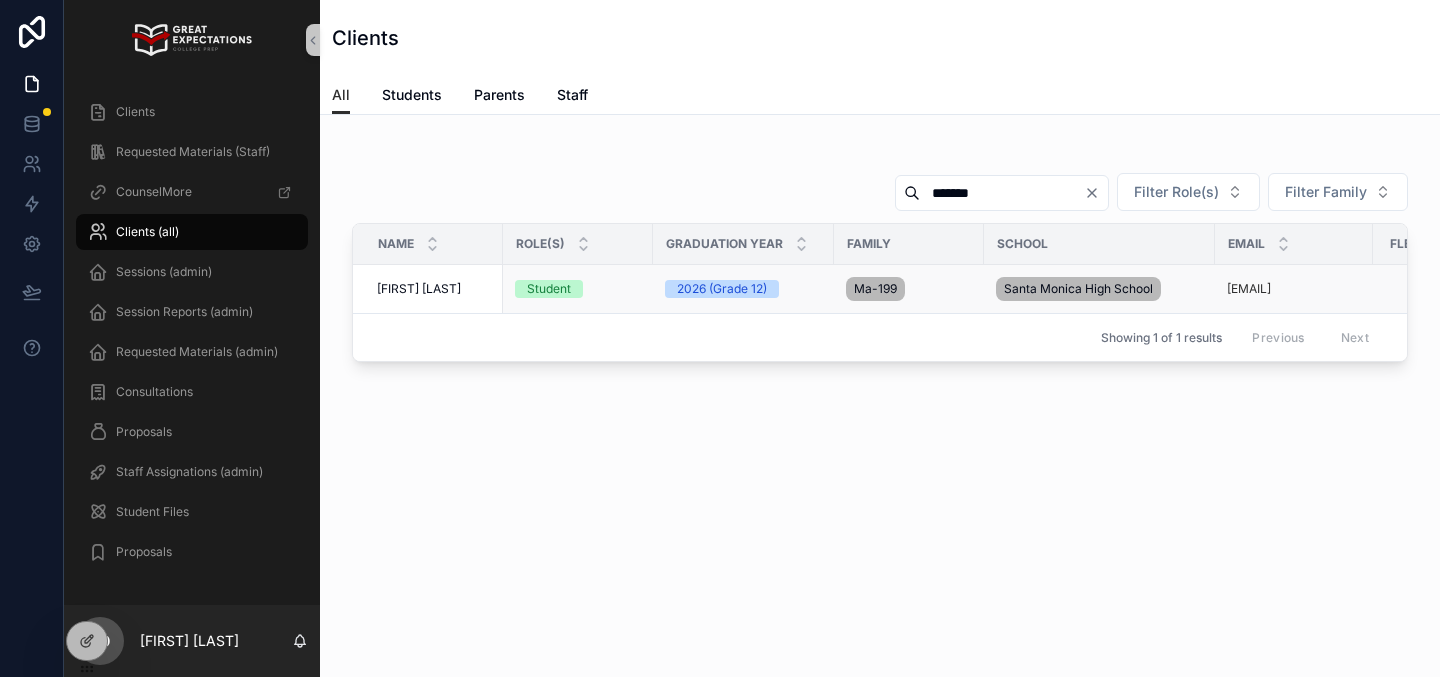 scroll, scrollTop: 0, scrollLeft: 592, axis: horizontal 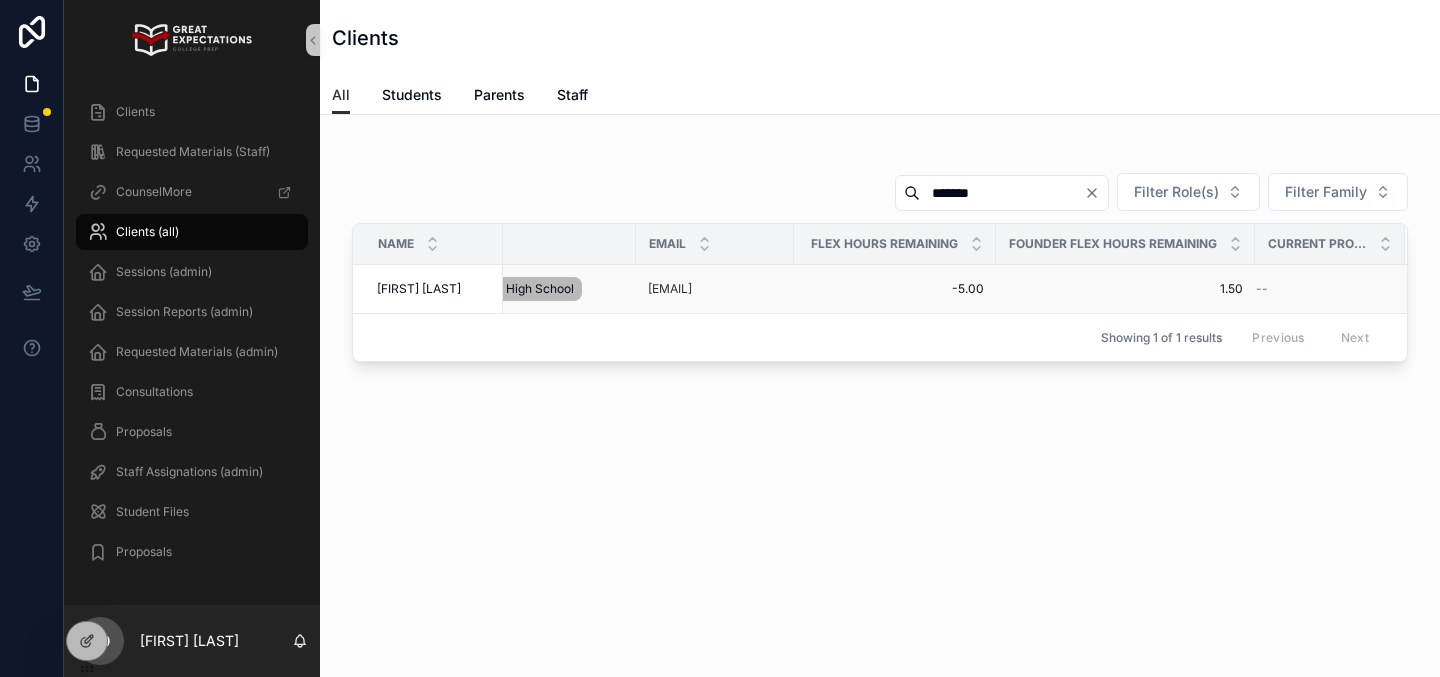 click on "--" at bounding box center [1318, 289] 